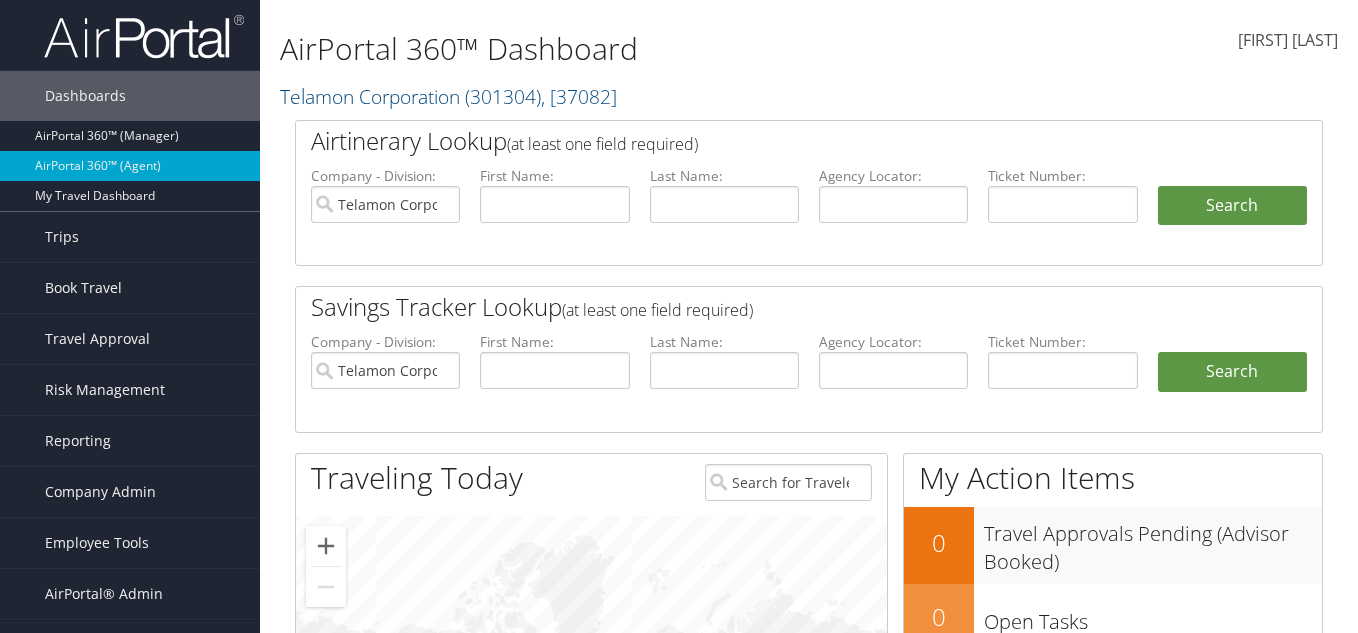 scroll, scrollTop: 0, scrollLeft: 0, axis: both 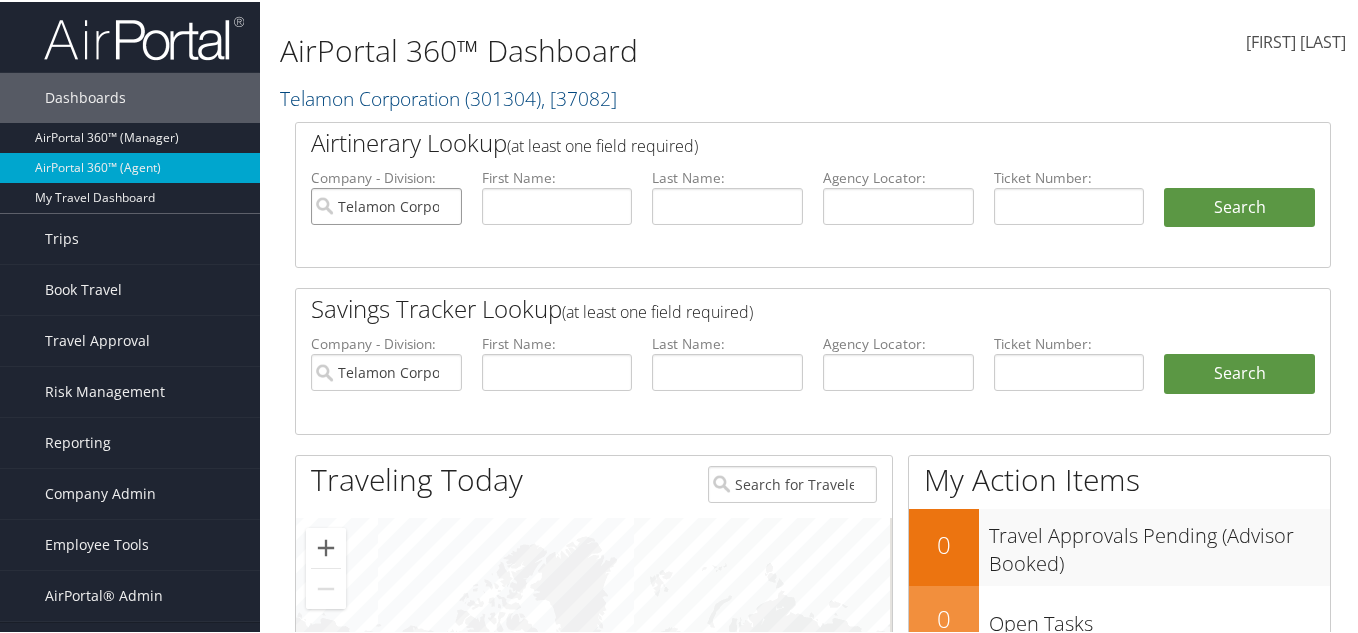 click on "Telamon Corporation" at bounding box center [386, 204] 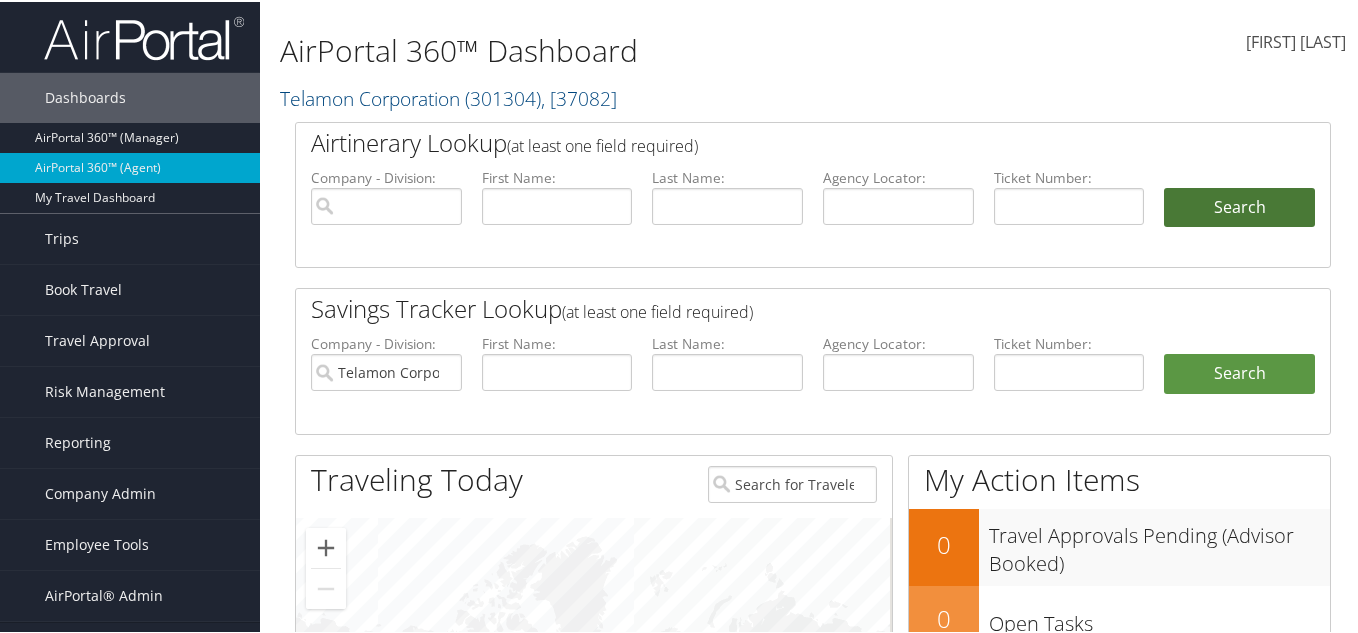 click on "Search" at bounding box center [1239, 206] 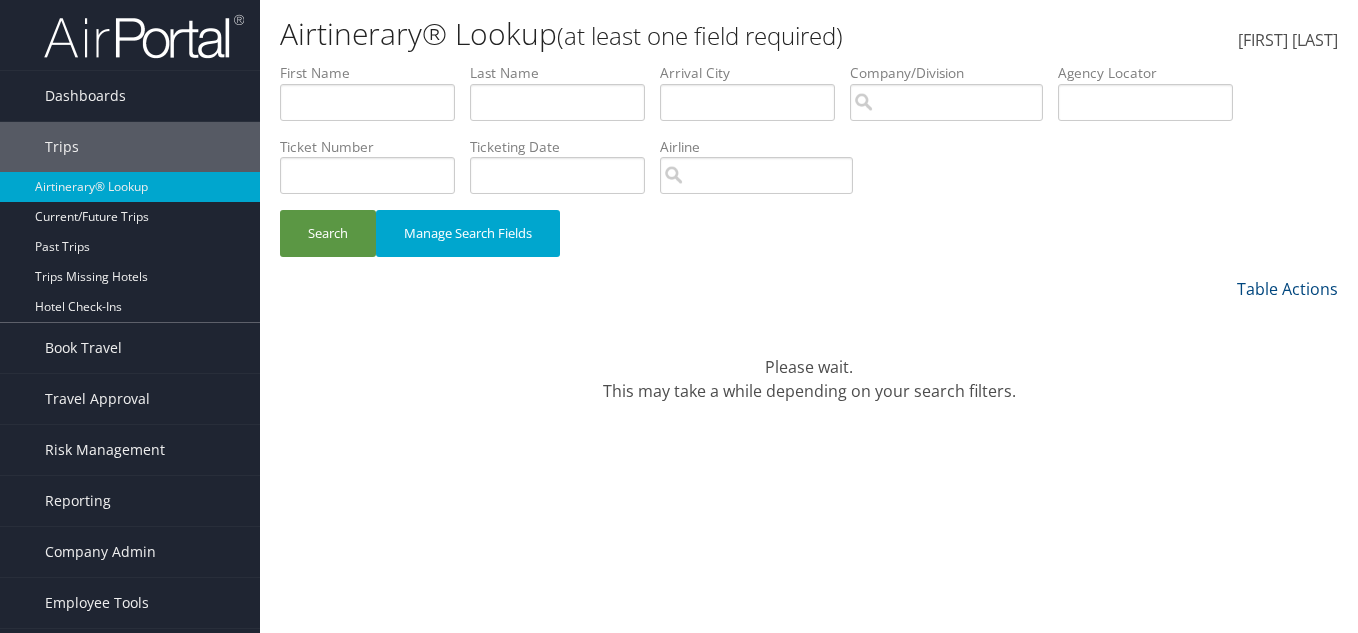 scroll, scrollTop: 0, scrollLeft: 0, axis: both 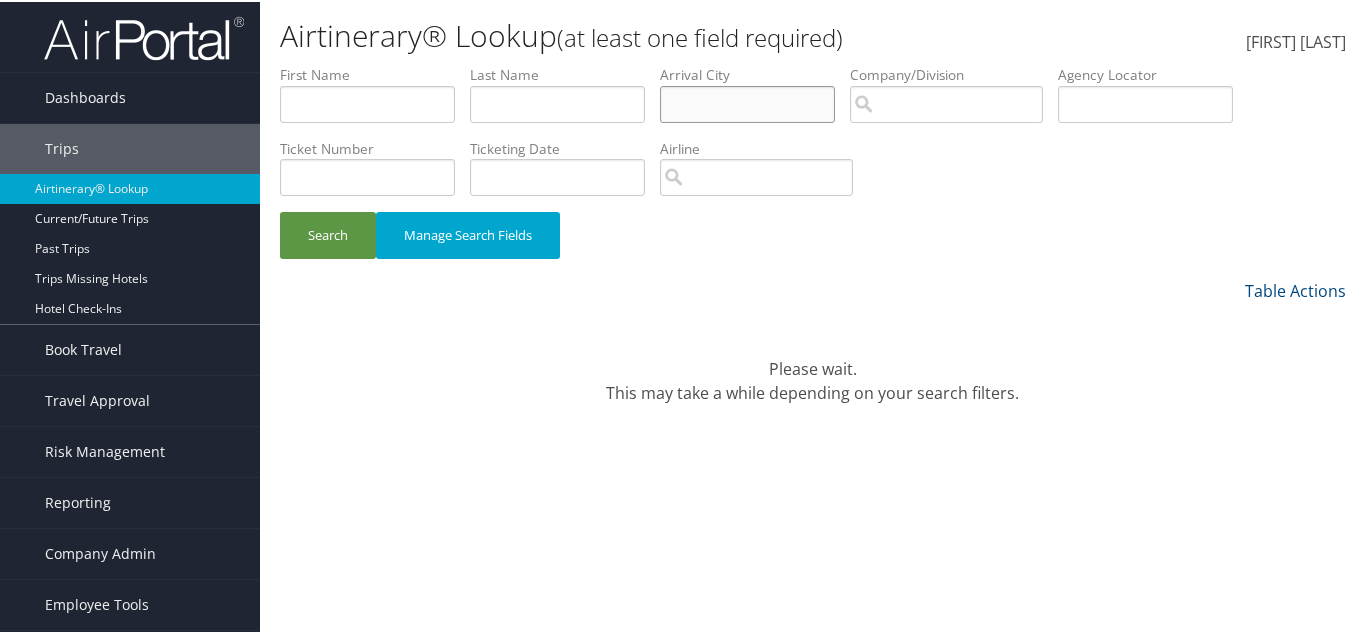 click at bounding box center (747, 102) 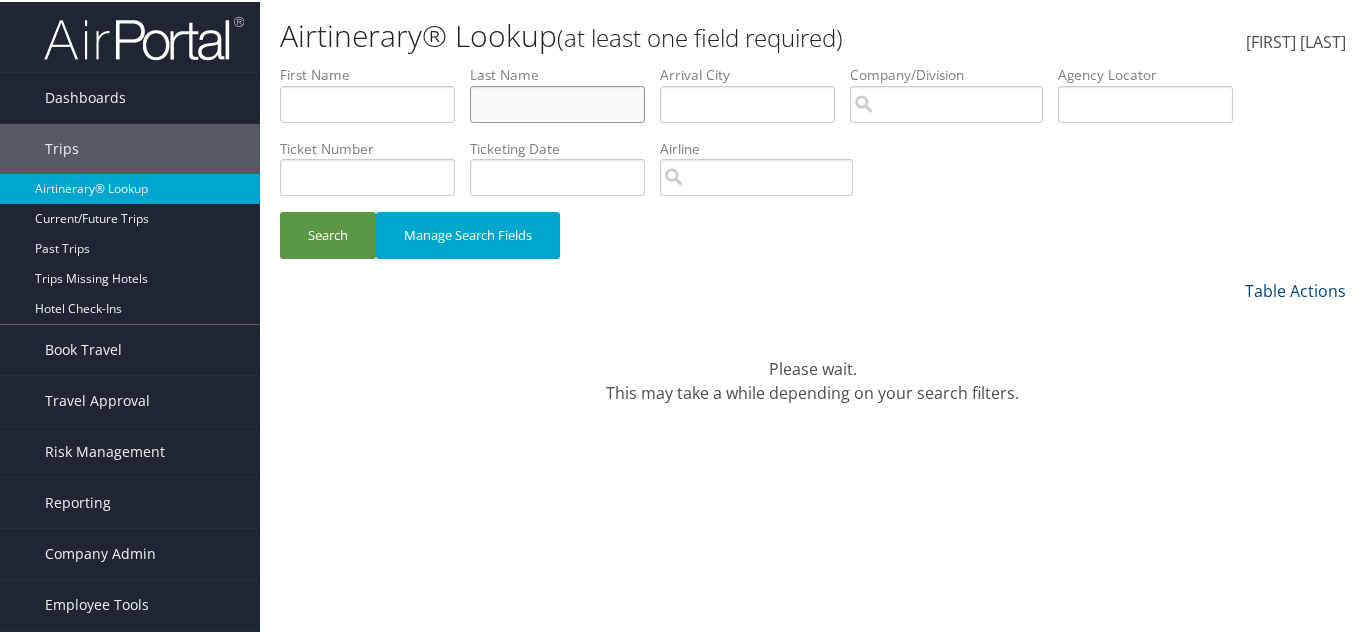 click at bounding box center [557, 102] 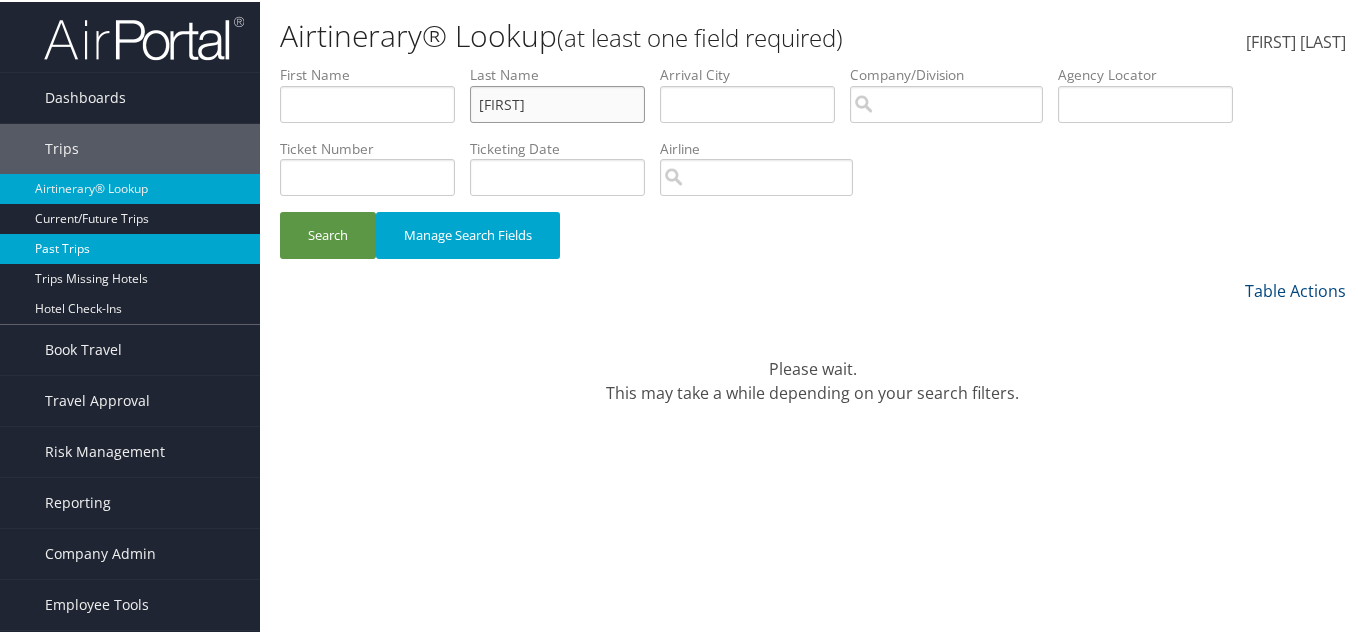 type on "Omar" 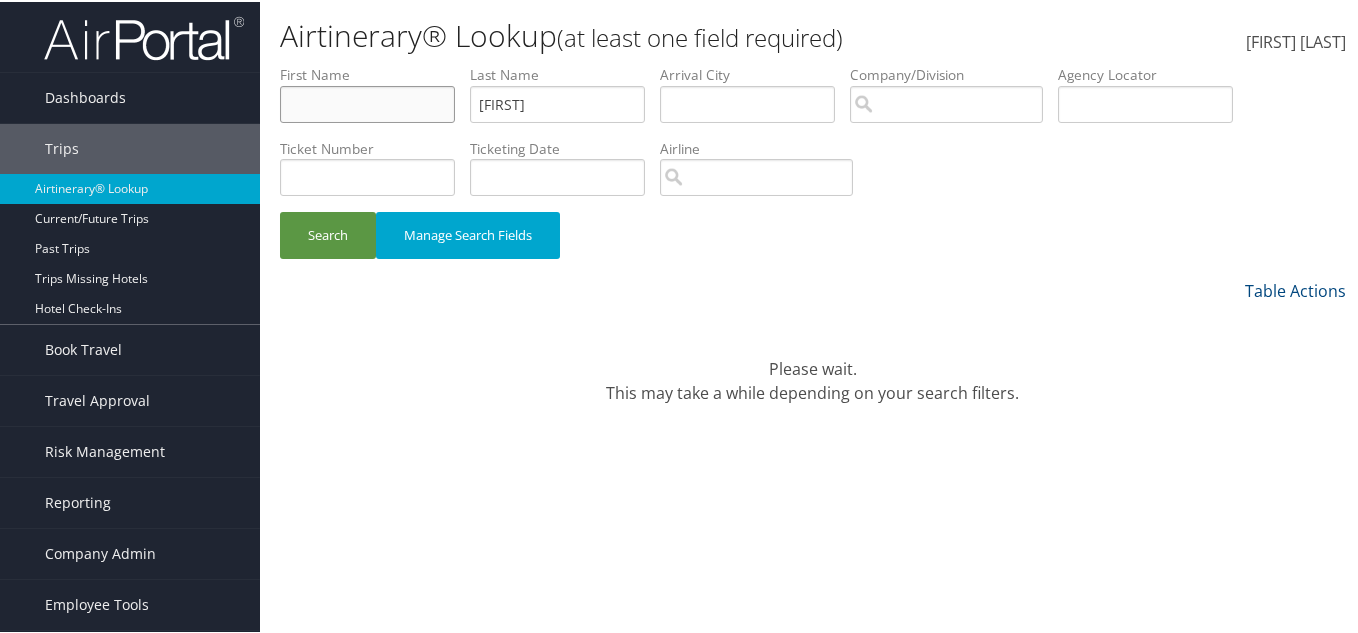 click at bounding box center [367, 102] 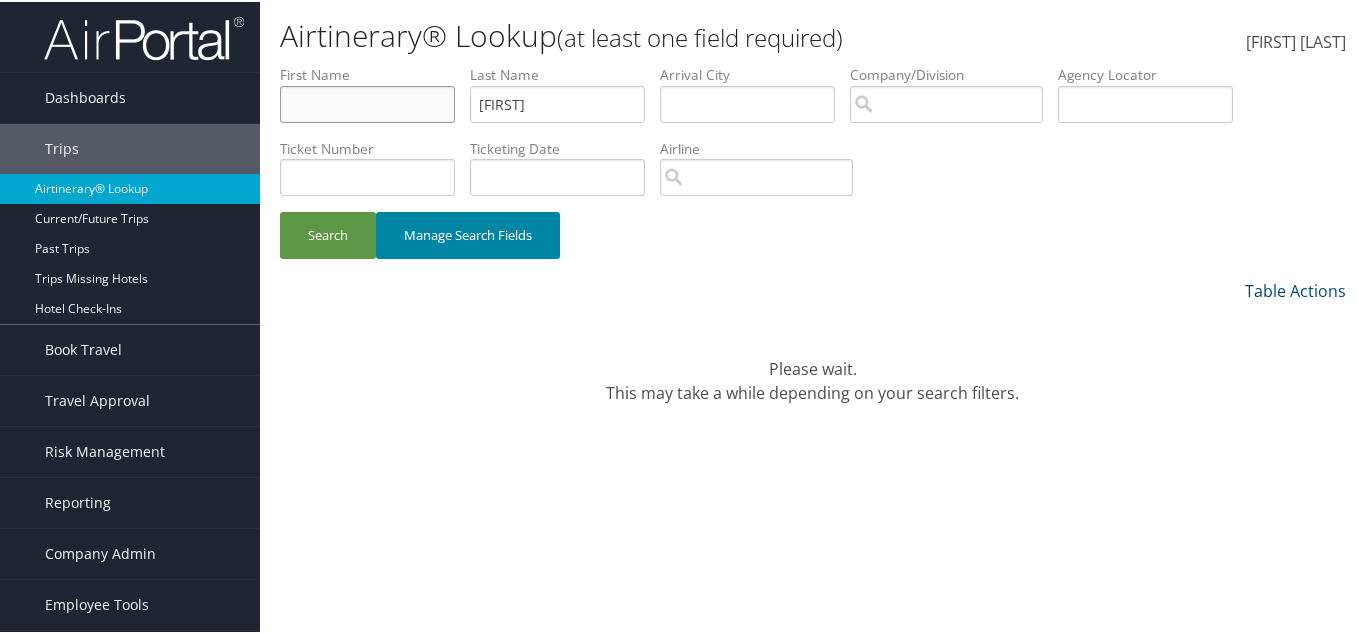 paste on "Malcolm" 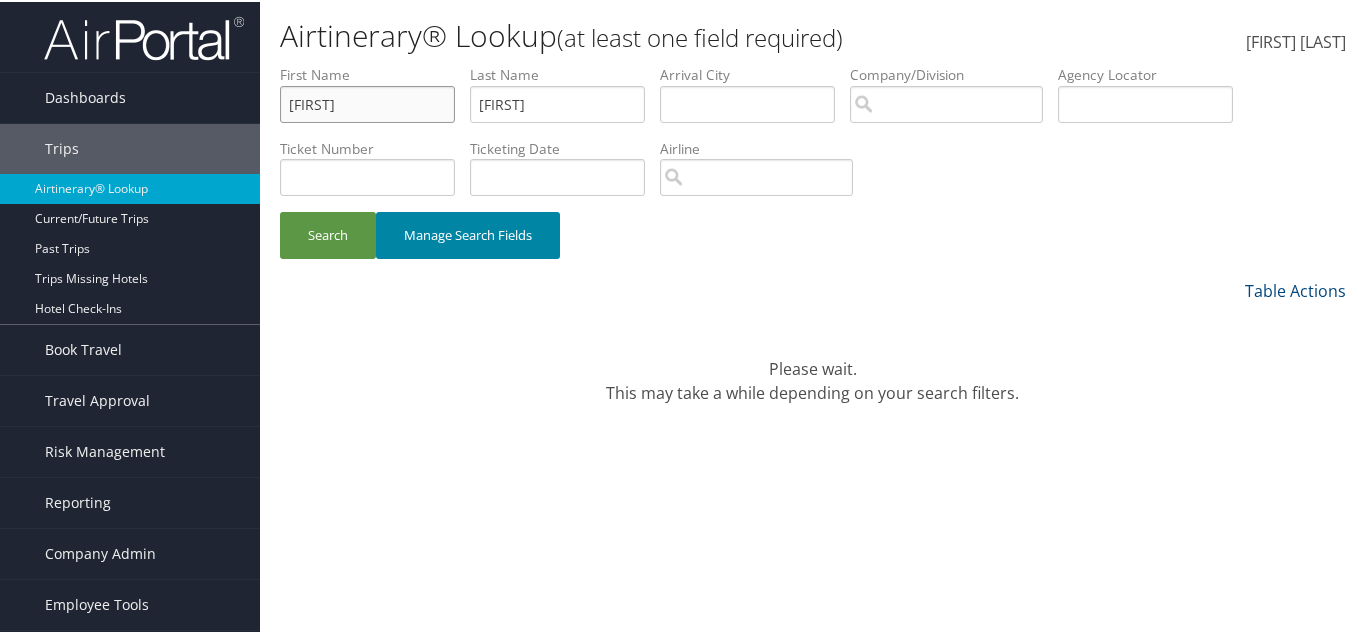type on "Malcolm" 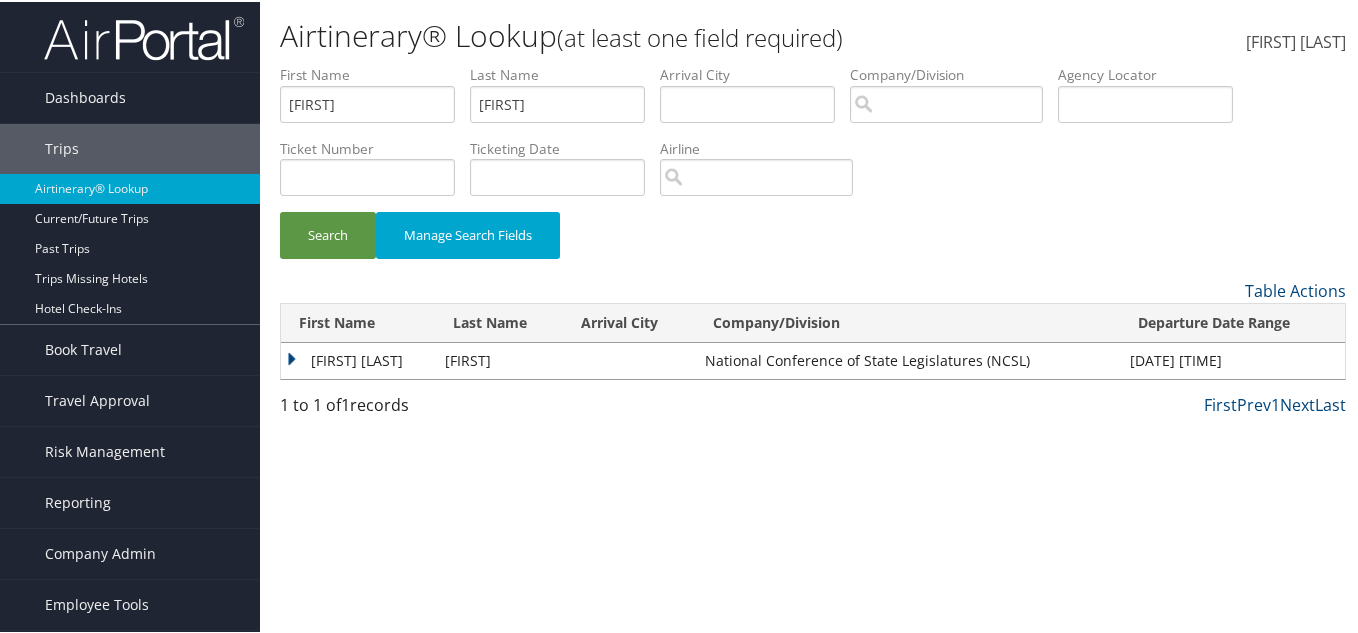 click on "MALCOLM JASON" at bounding box center (358, 359) 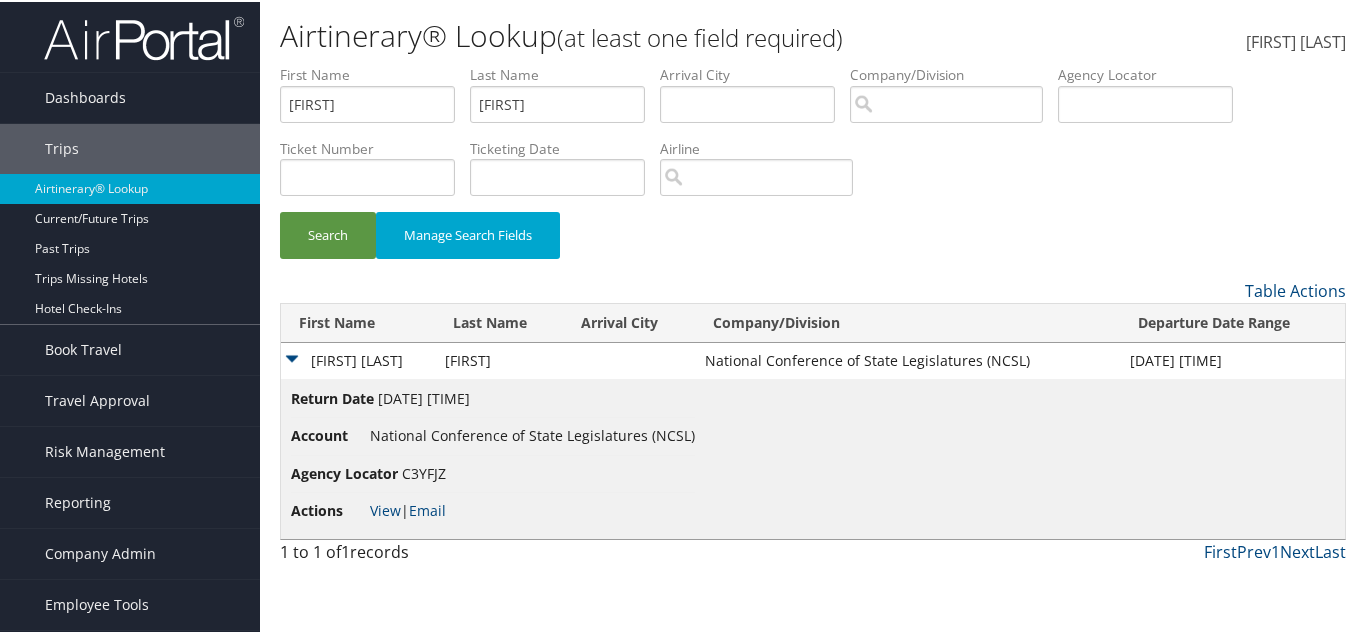 click on "C3YFJZ" at bounding box center [424, 471] 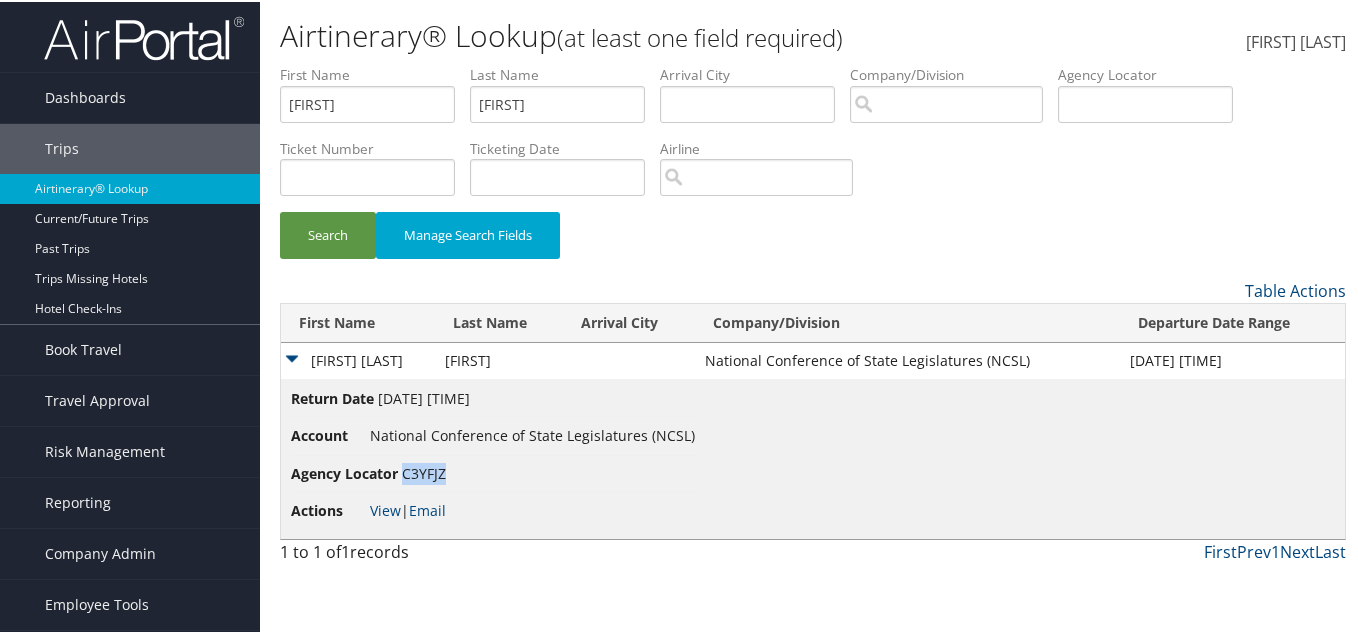 click on "C3YFJZ" at bounding box center (424, 471) 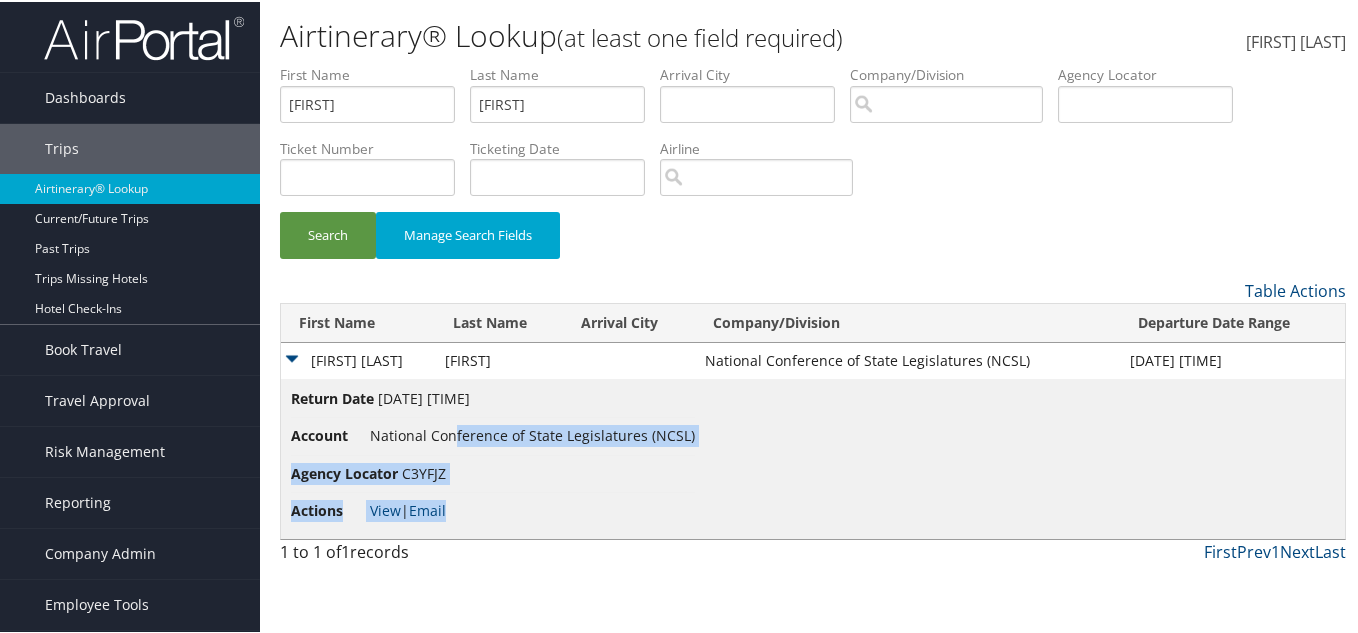 drag, startPoint x: 692, startPoint y: 431, endPoint x: 456, endPoint y: 449, distance: 236.68544 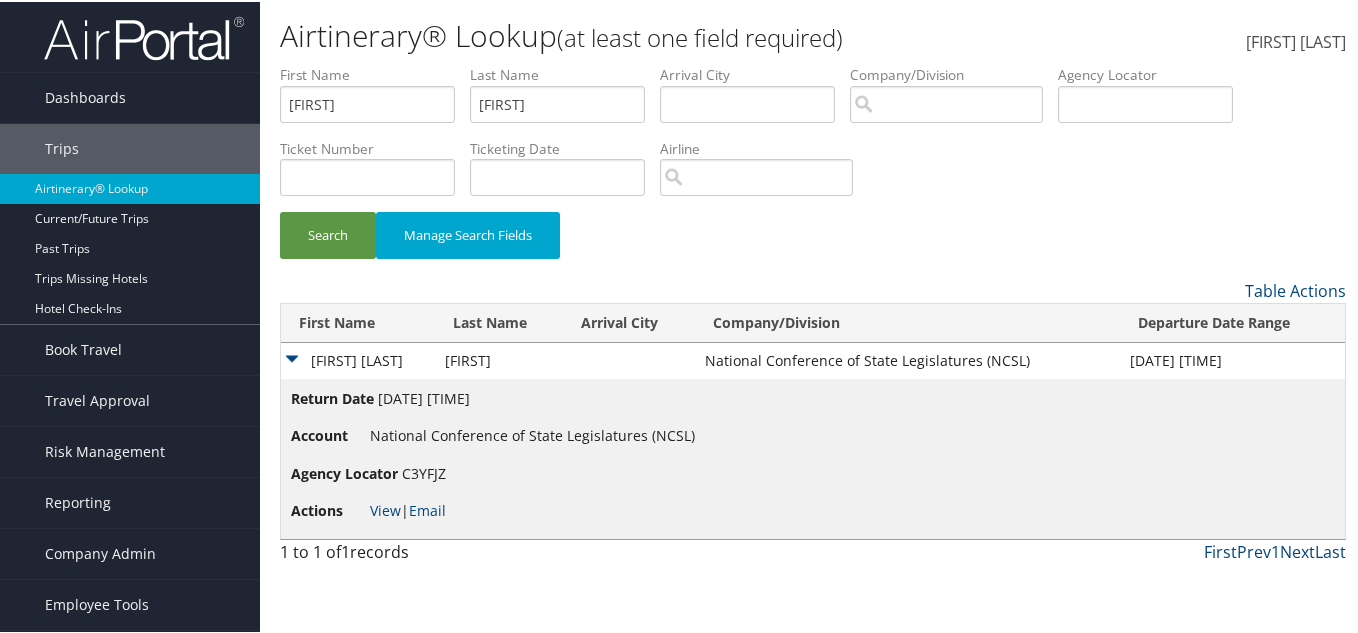 click on "National Conference of State Legislatures (NCSL)" at bounding box center [532, 433] 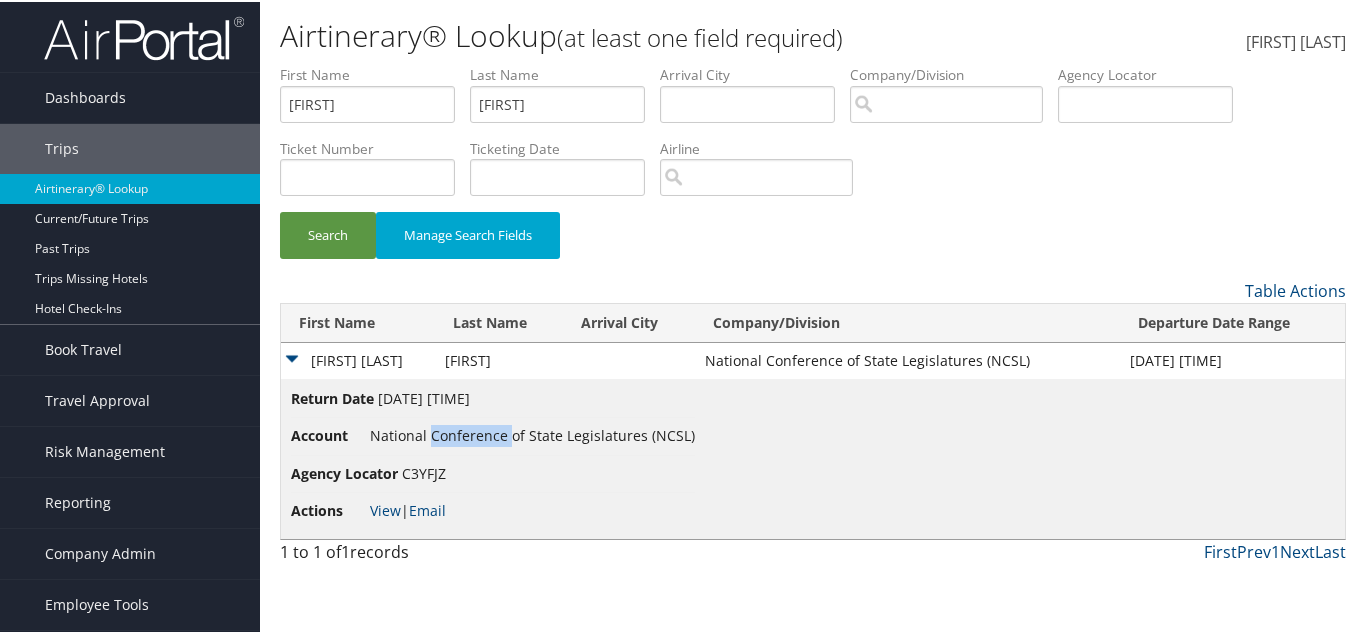 click on "National Conference of State Legislatures (NCSL)" at bounding box center (532, 433) 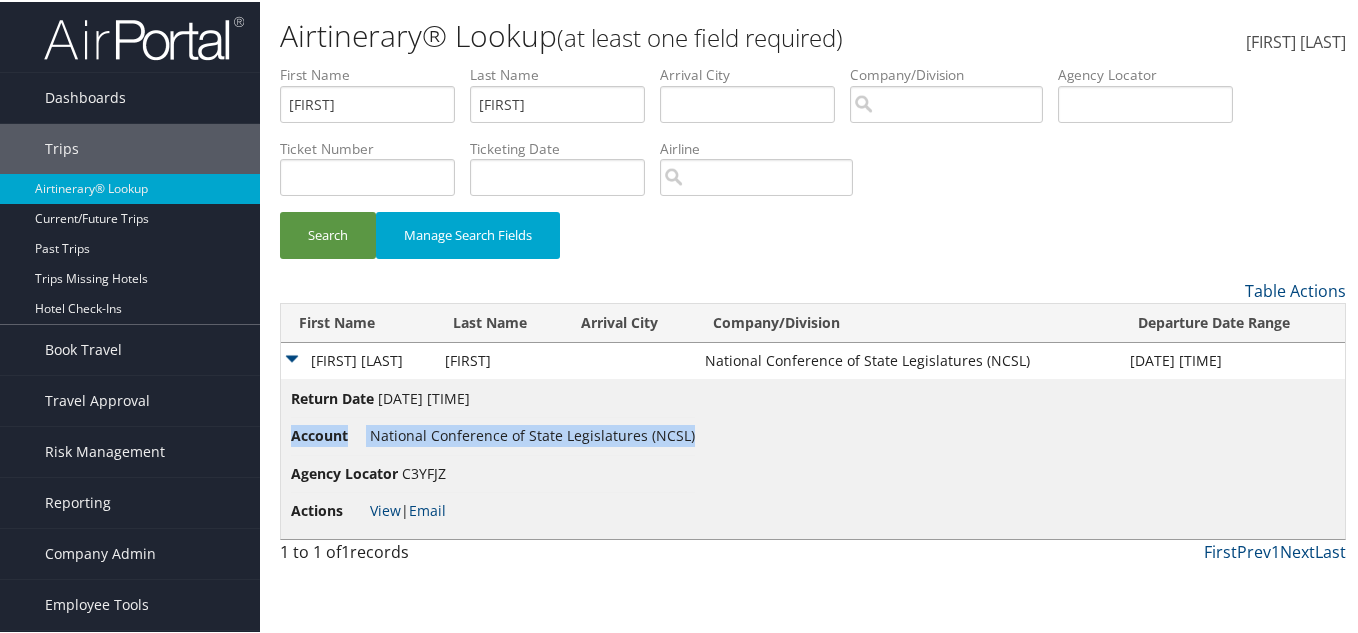 click on "National Conference of State Legislatures (NCSL)" at bounding box center (532, 433) 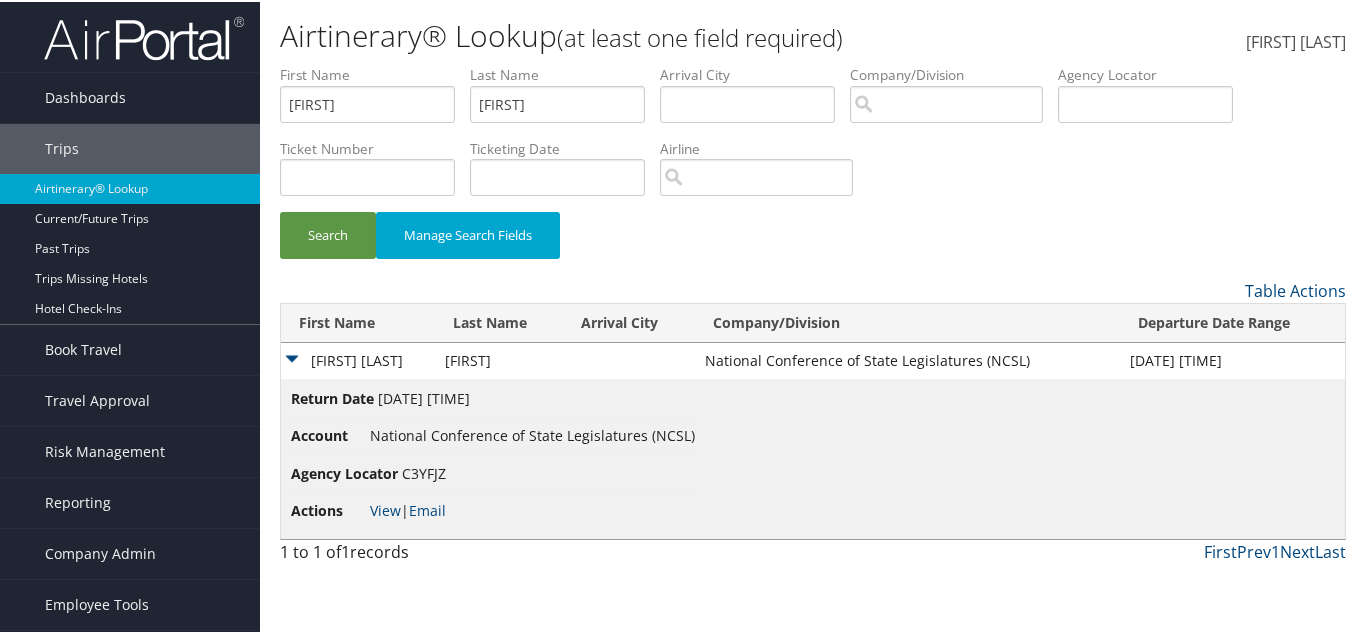click on "MALCOLM JASON" at bounding box center [358, 359] 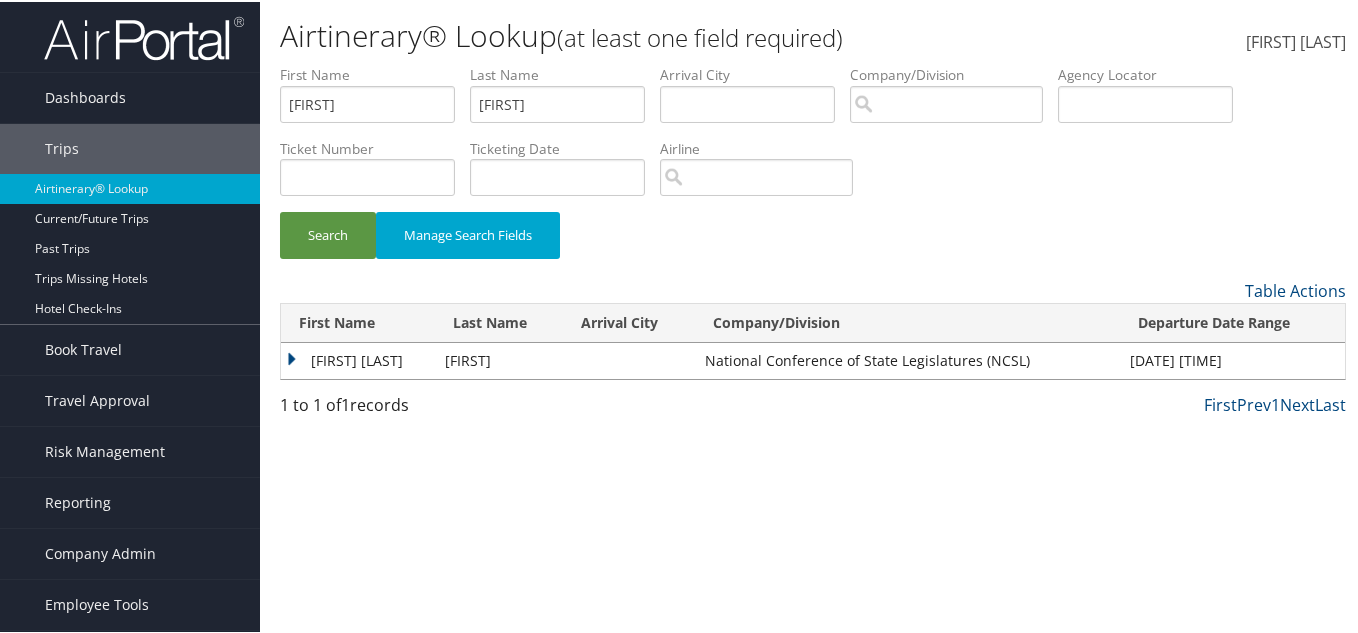 click on "Airtinerary® Lookup  (at least one field required)
Ida Makapela
Ida Makapela
My Settings
Travel Agency Contacts
Log Consulting Time
View Travel Profile" at bounding box center (813, 316) 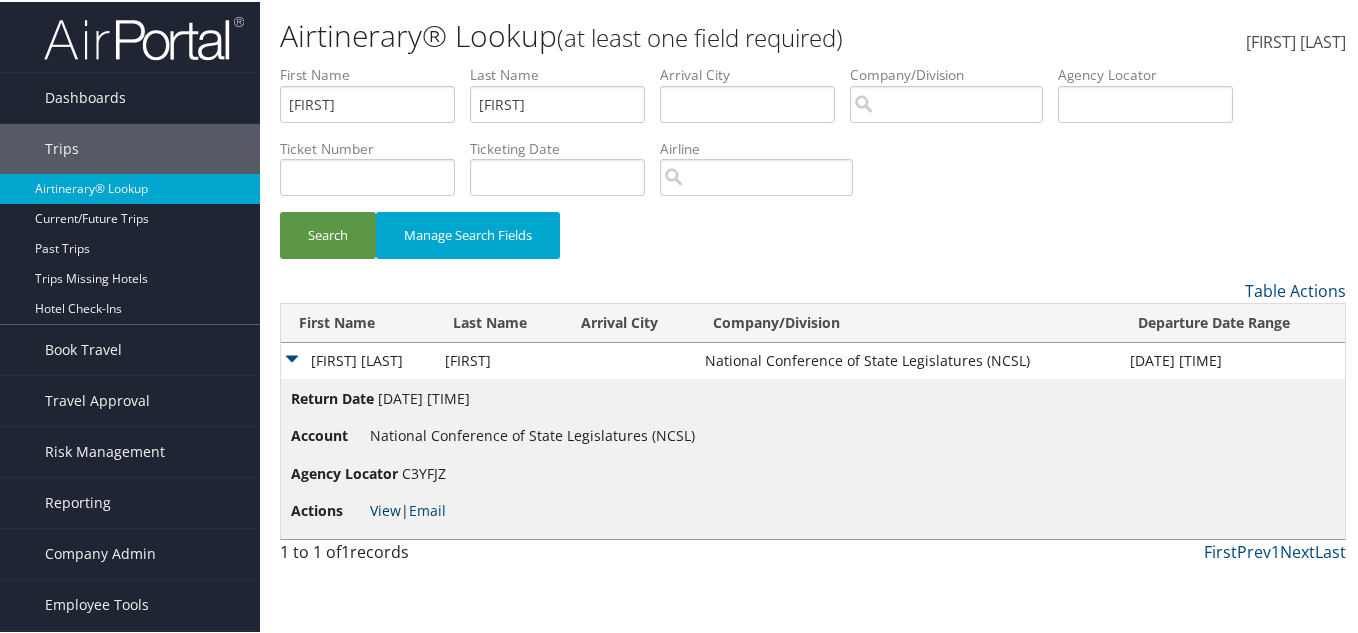 click on "View" at bounding box center (385, 508) 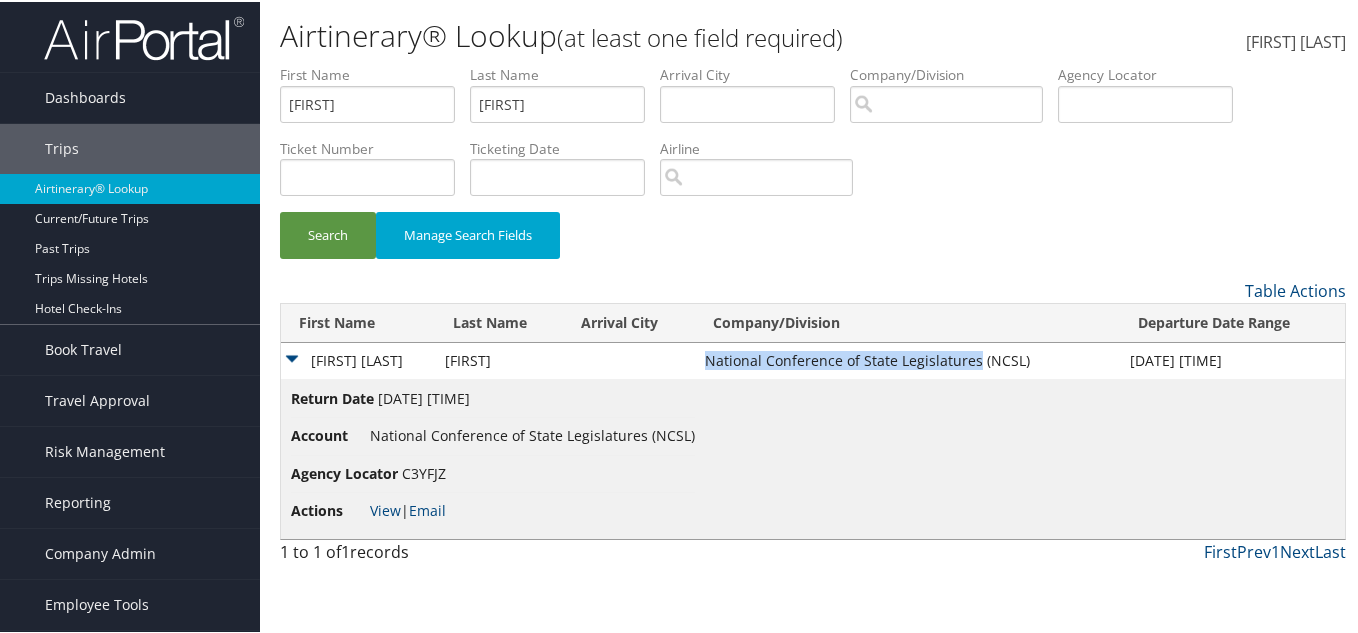 drag, startPoint x: 718, startPoint y: 361, endPoint x: 988, endPoint y: 356, distance: 270.0463 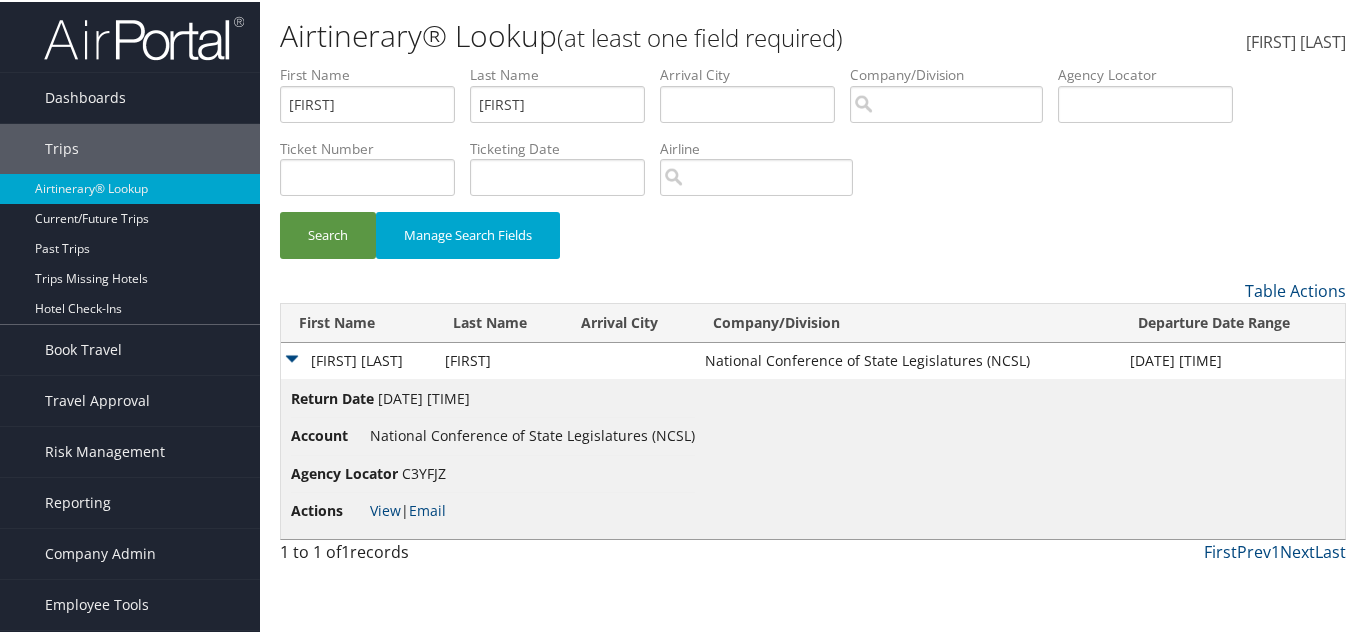 drag, startPoint x: 1128, startPoint y: 215, endPoint x: 861, endPoint y: 1, distance: 342.17685 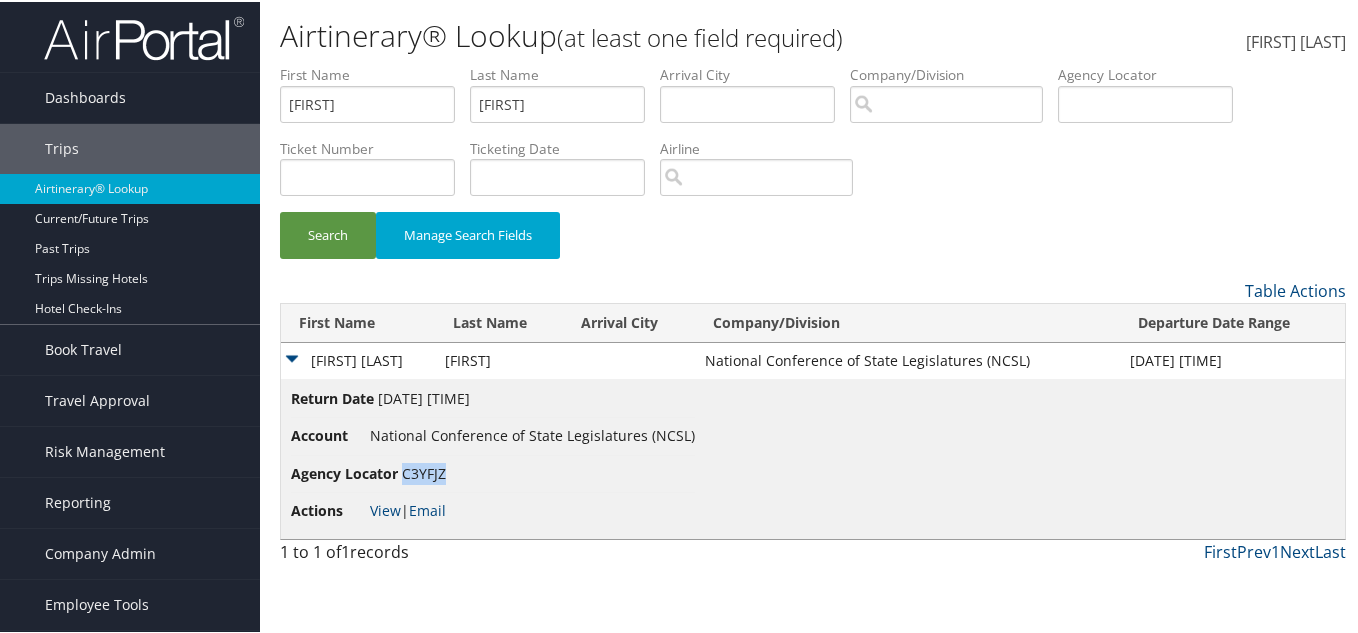 drag, startPoint x: 461, startPoint y: 469, endPoint x: 406, endPoint y: 471, distance: 55.03635 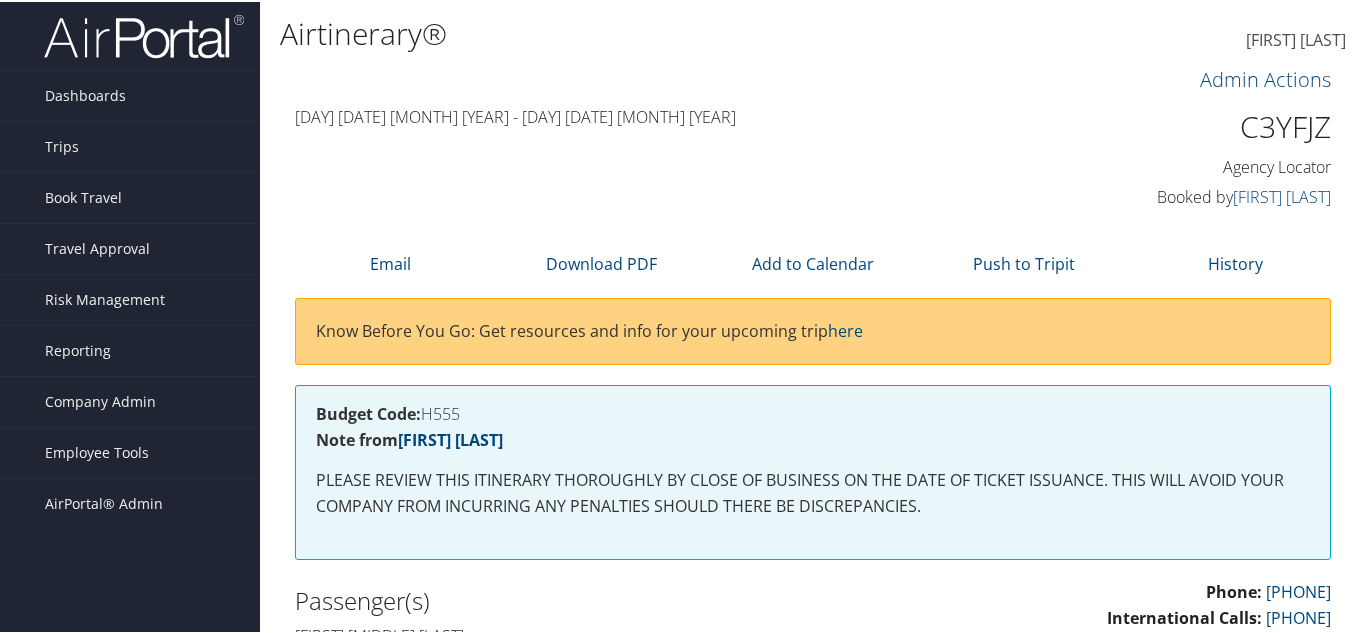 scroll, scrollTop: 0, scrollLeft: 0, axis: both 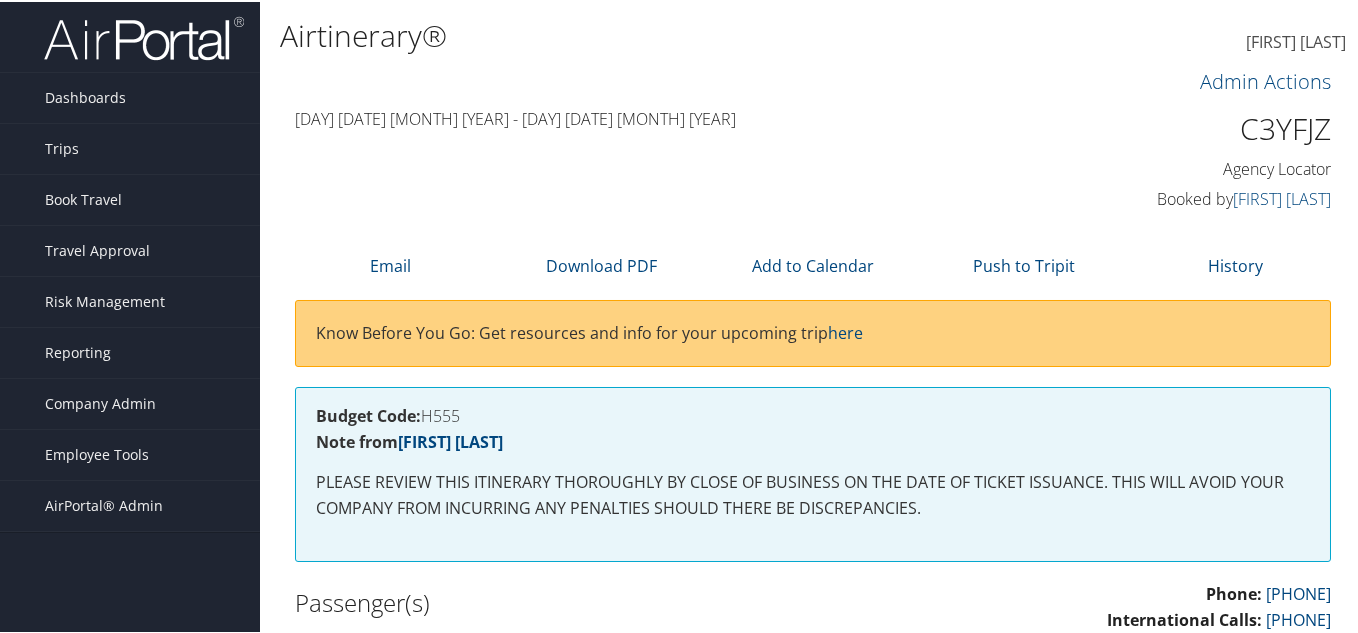 click on "C3YFJZ" at bounding box center (1213, 127) 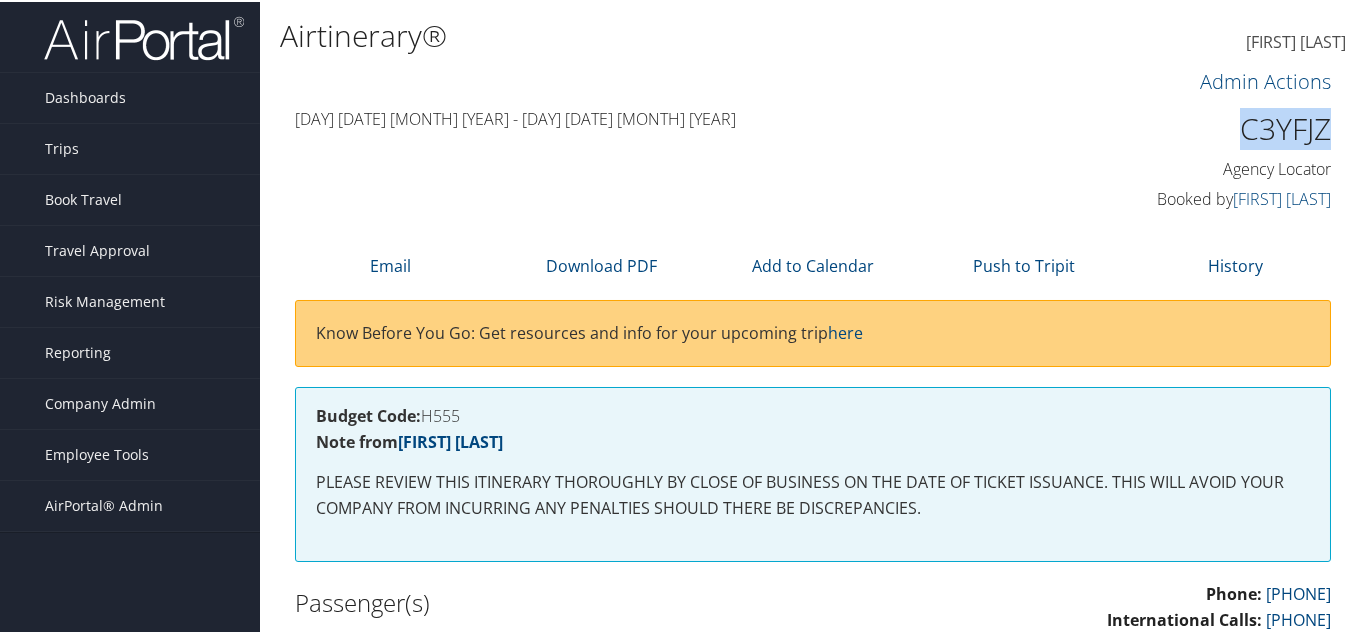 click on "C3YFJZ" at bounding box center (1213, 127) 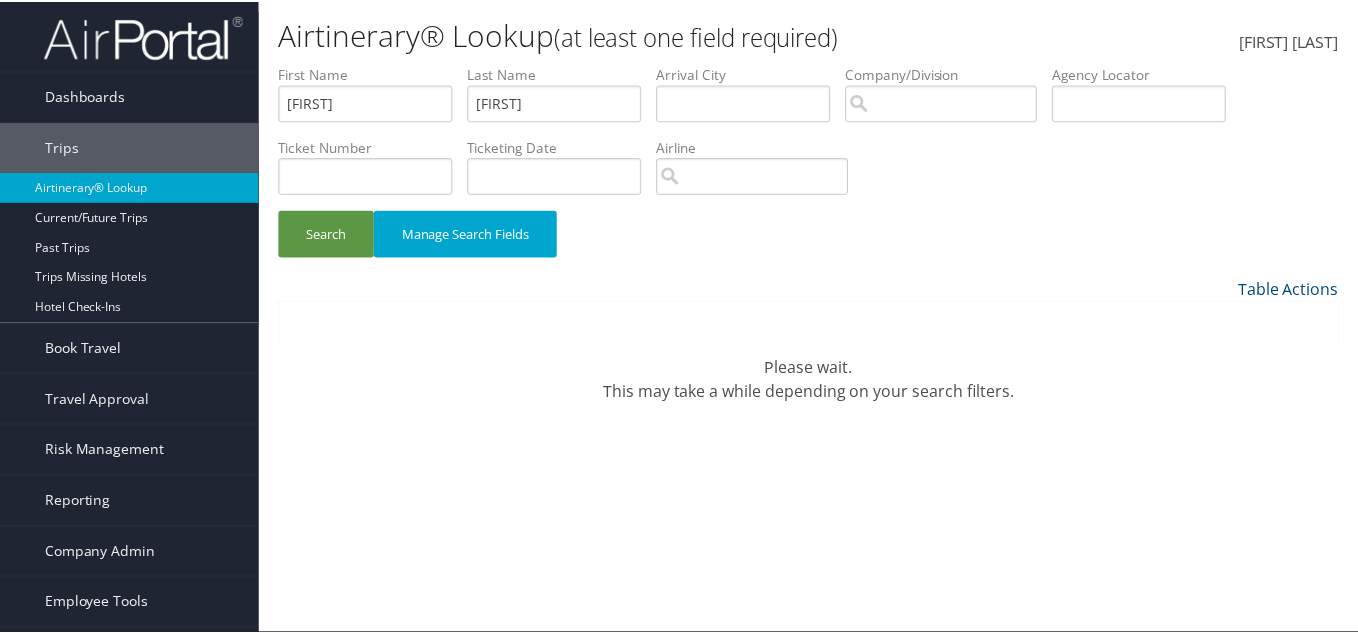 scroll, scrollTop: 0, scrollLeft: 0, axis: both 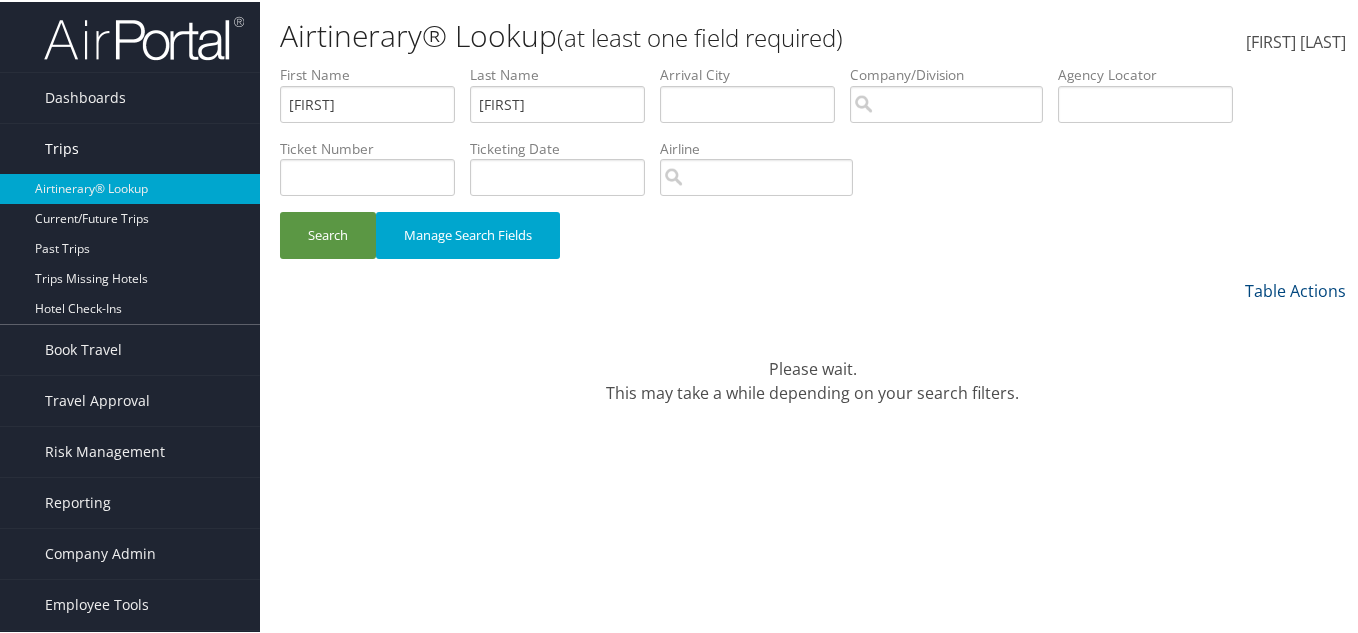click on "Trips" at bounding box center (130, 147) 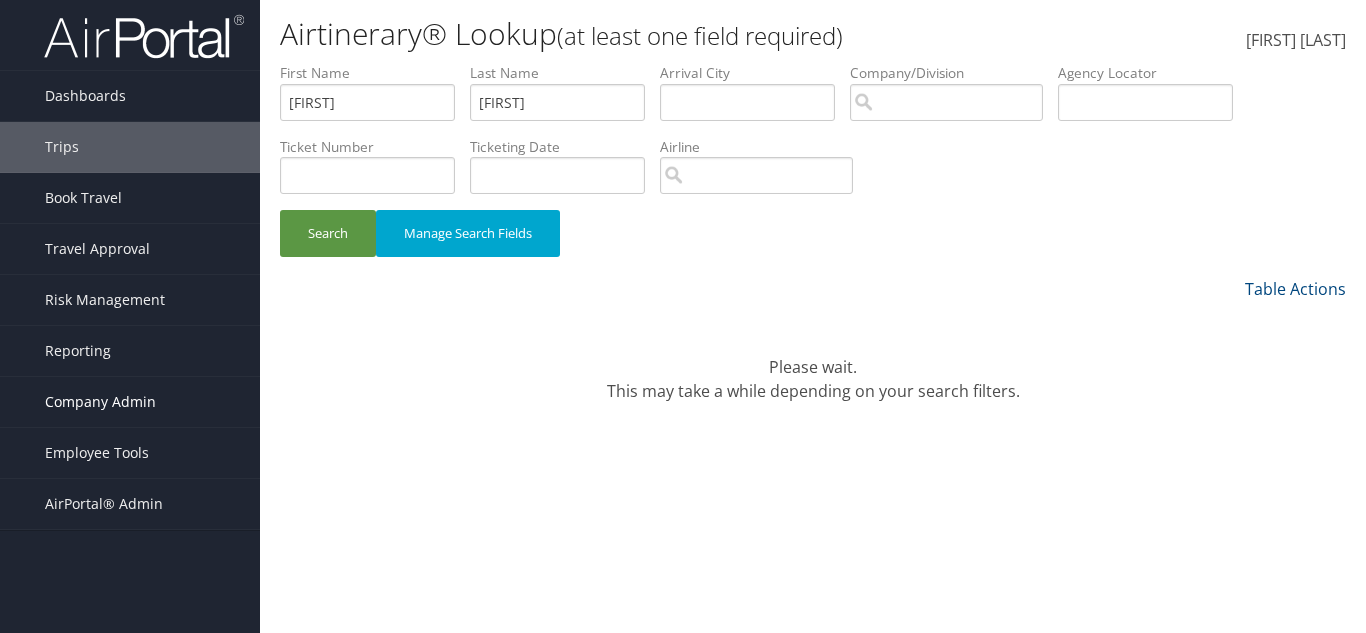 click on "Company Admin" at bounding box center (100, 402) 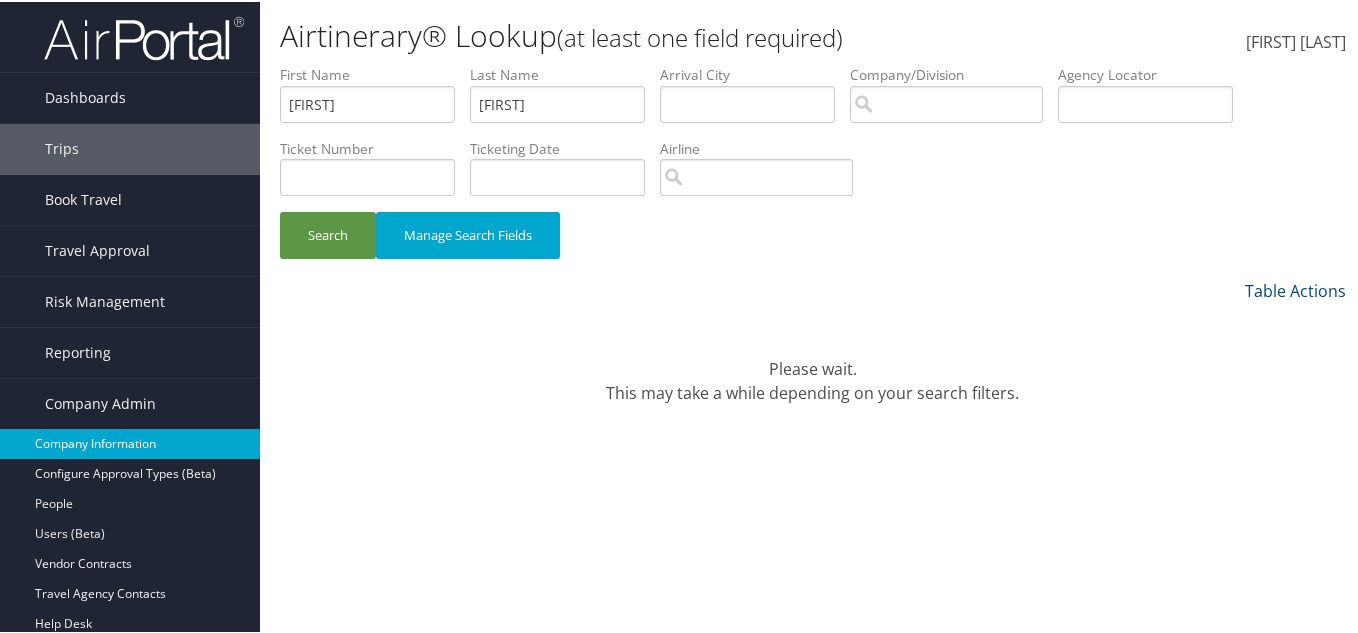 click on "Company Information" at bounding box center [130, 442] 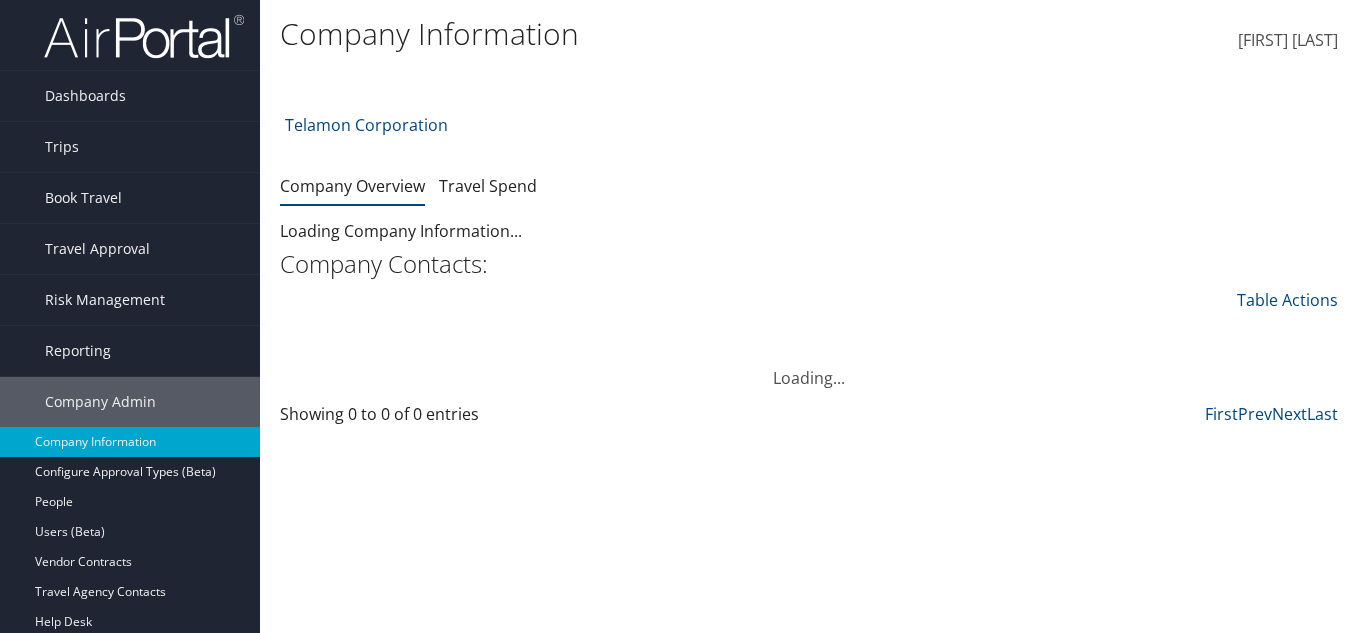 scroll, scrollTop: 0, scrollLeft: 0, axis: both 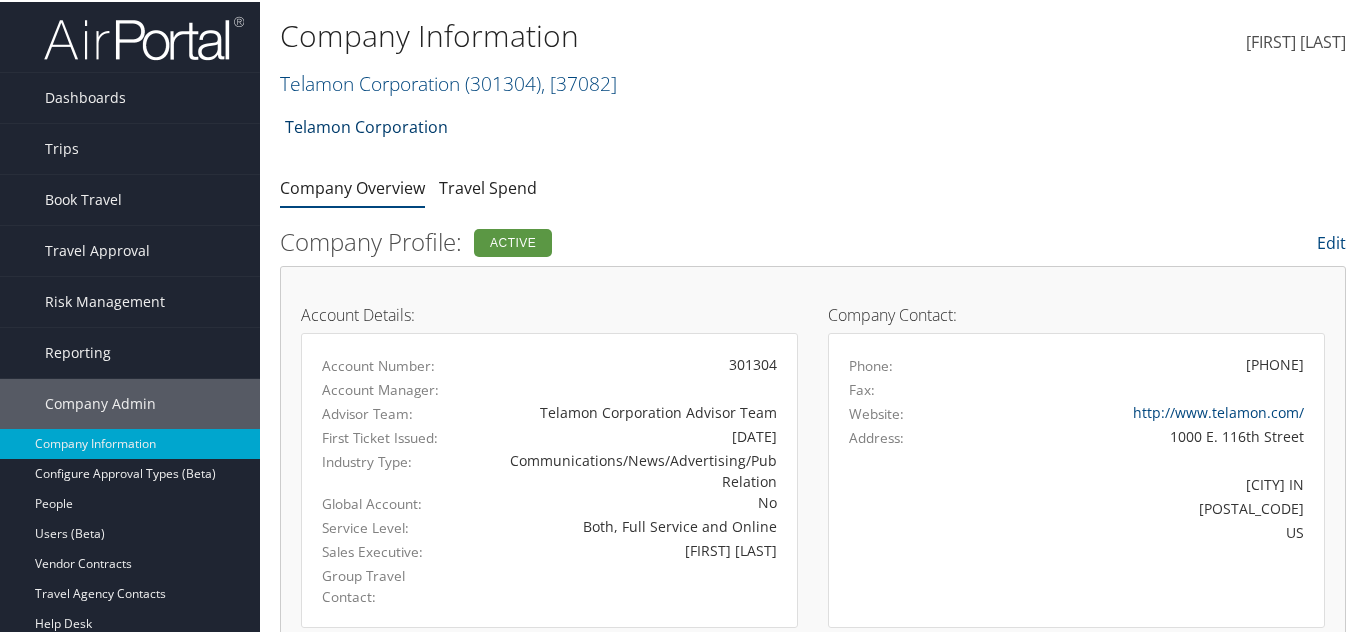click on "Telamon Corporation" at bounding box center [366, 125] 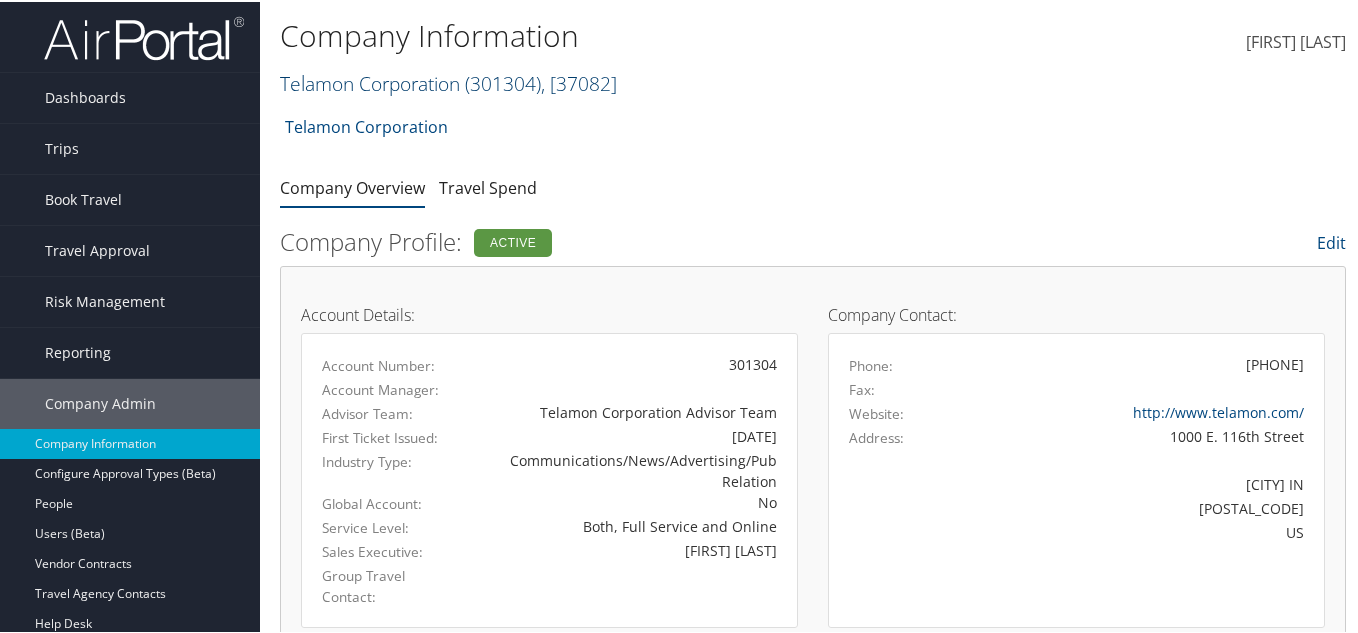click on "( [NUMBER] )" at bounding box center [503, 81] 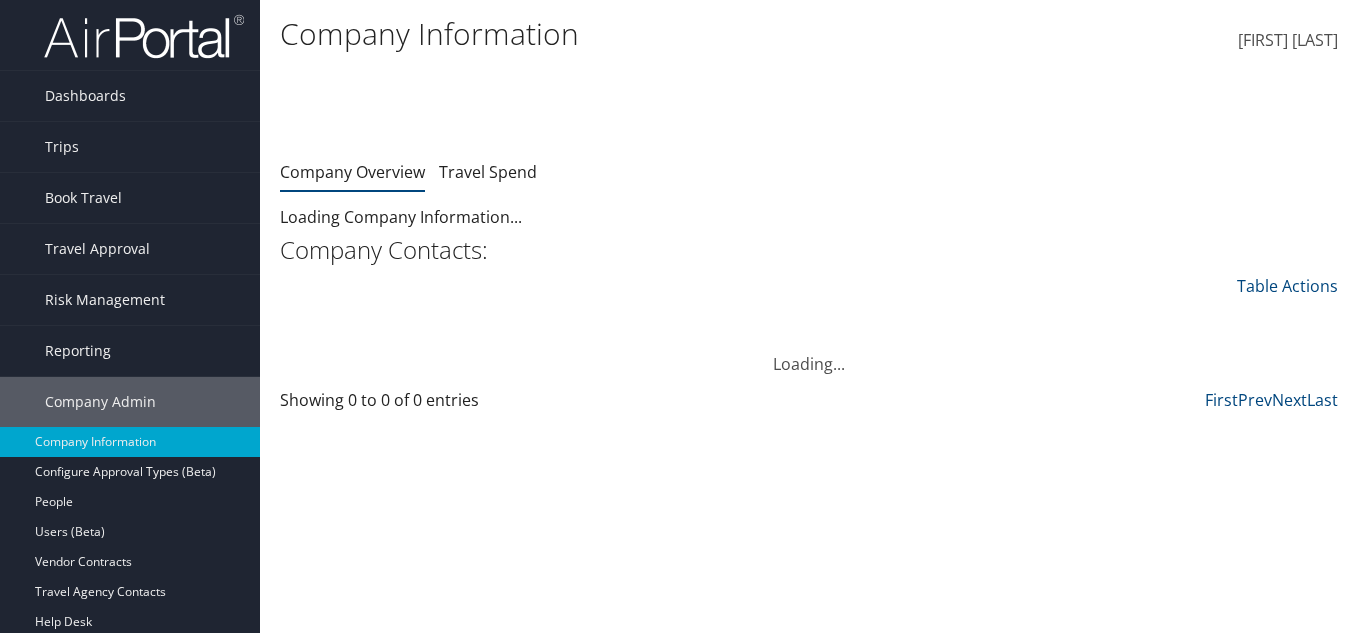 scroll, scrollTop: 0, scrollLeft: 0, axis: both 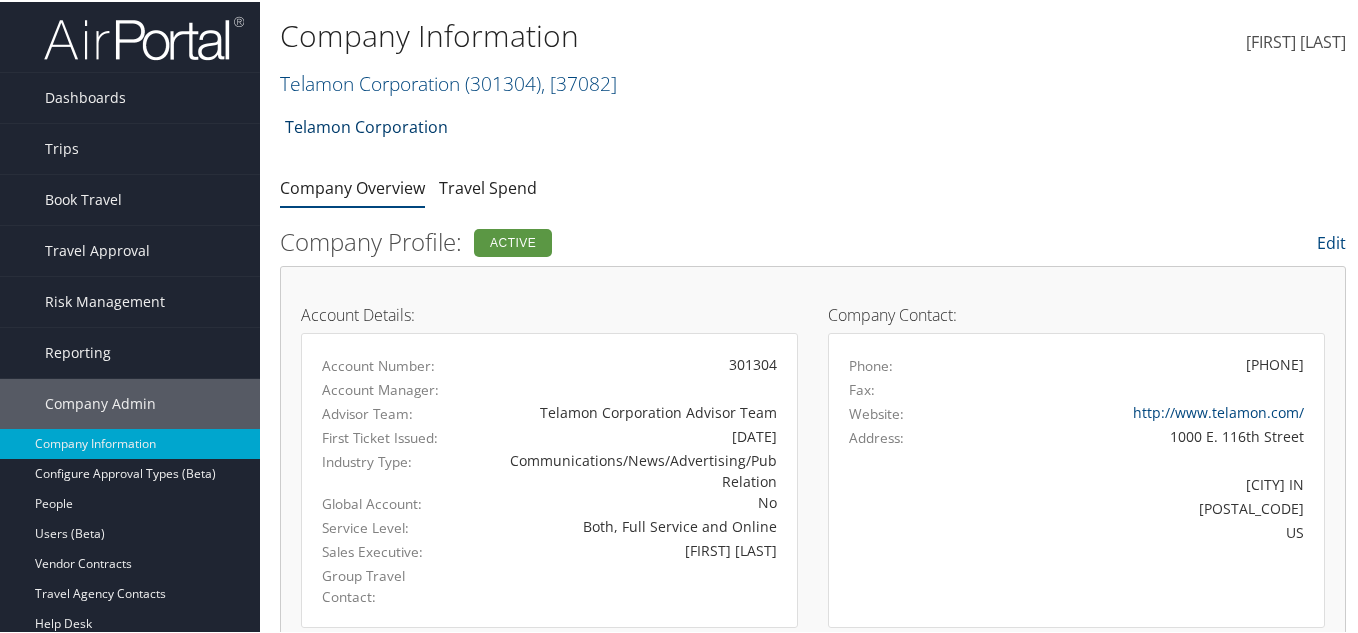 click on "Telamon Corporation" at bounding box center [366, 125] 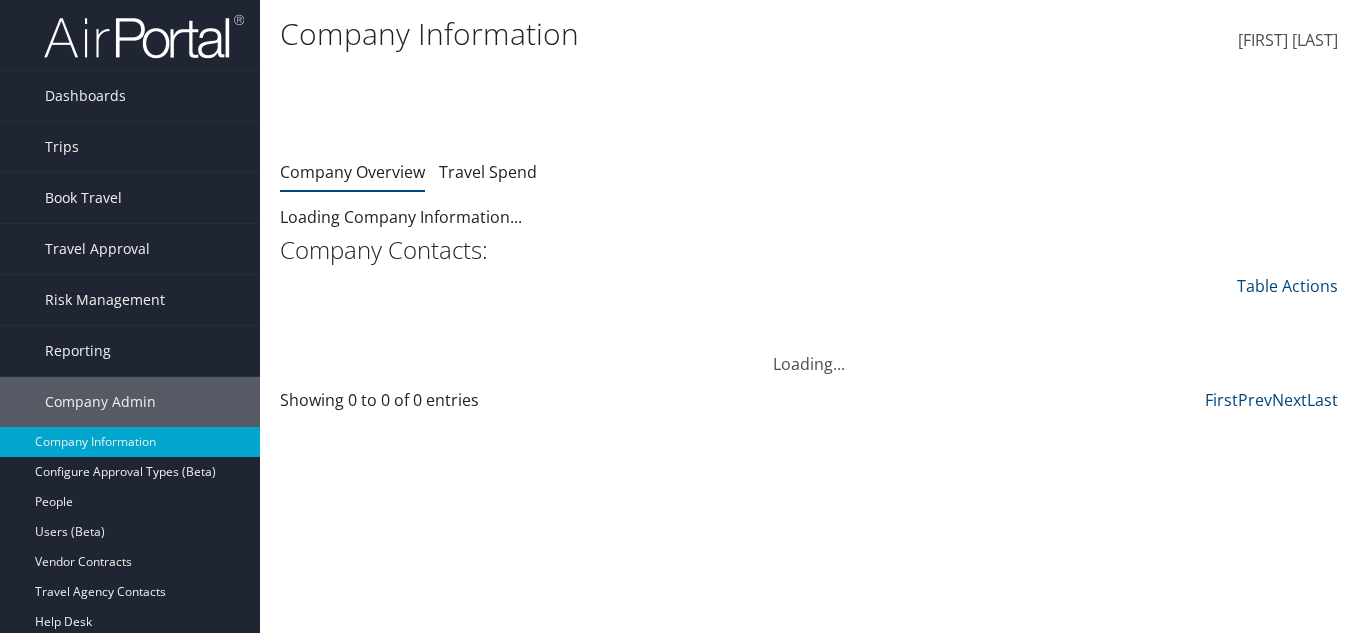 scroll, scrollTop: 0, scrollLeft: 0, axis: both 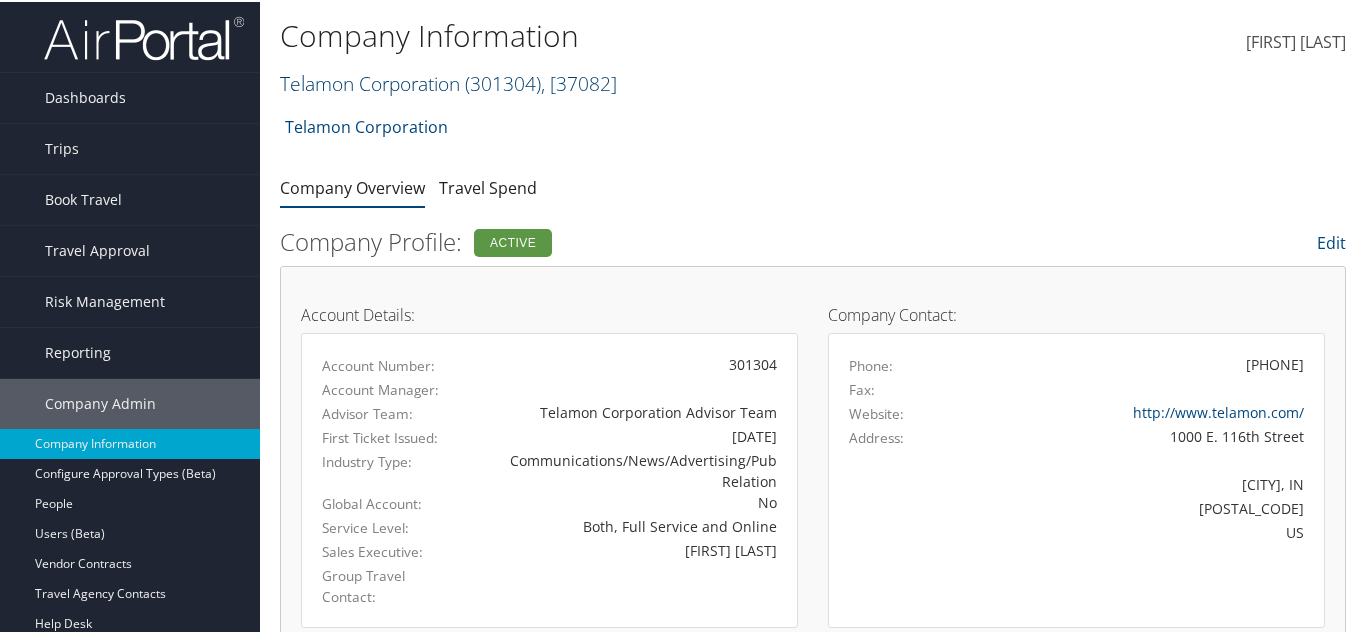 click on "( [NUMBER] )" at bounding box center [503, 81] 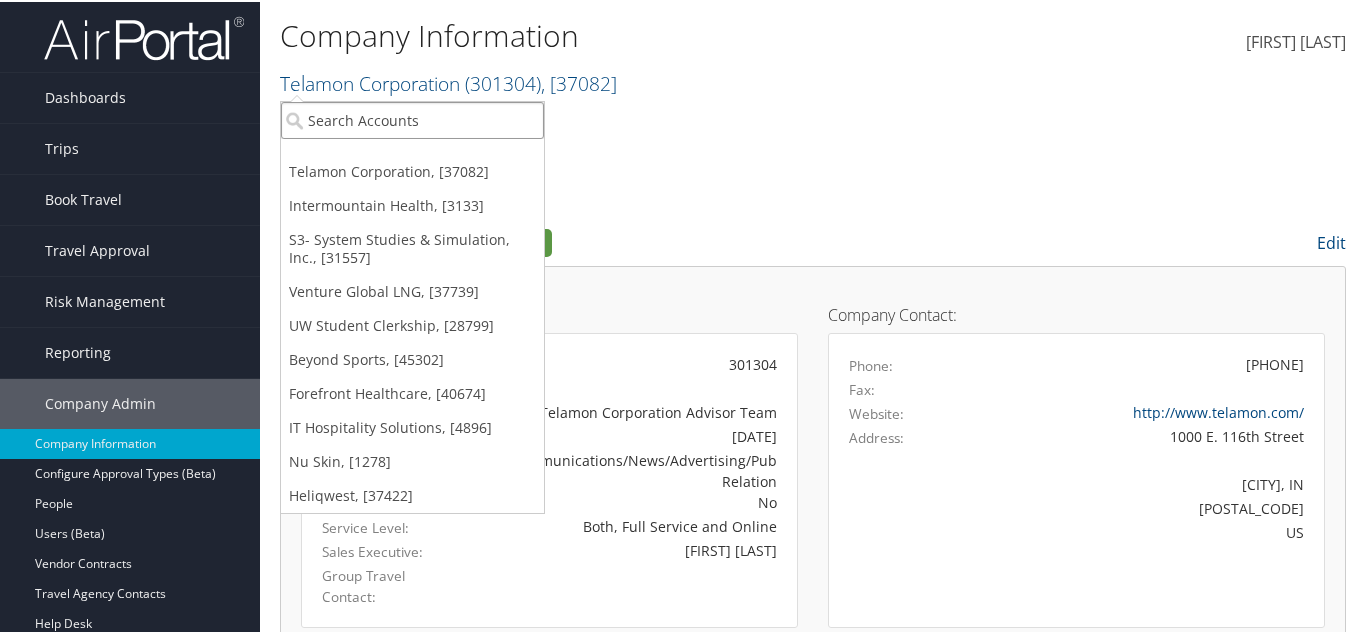 drag, startPoint x: 438, startPoint y: 107, endPoint x: 423, endPoint y: 123, distance: 21.931713 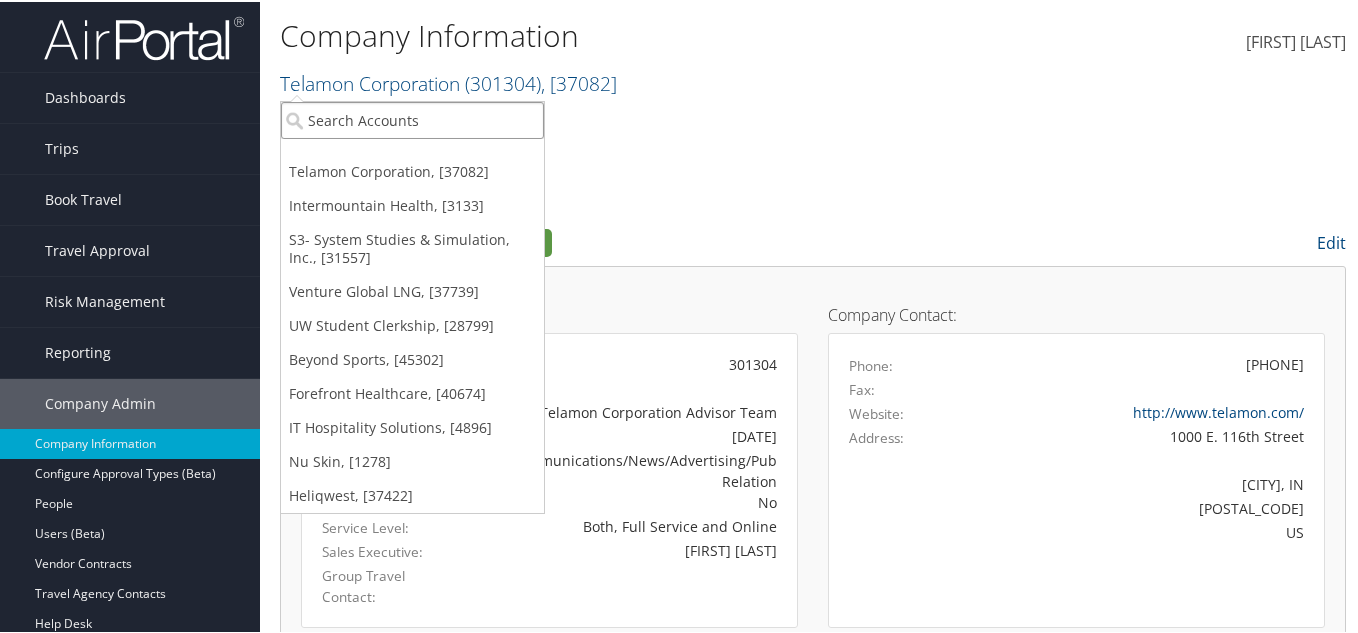 click at bounding box center [412, 118] 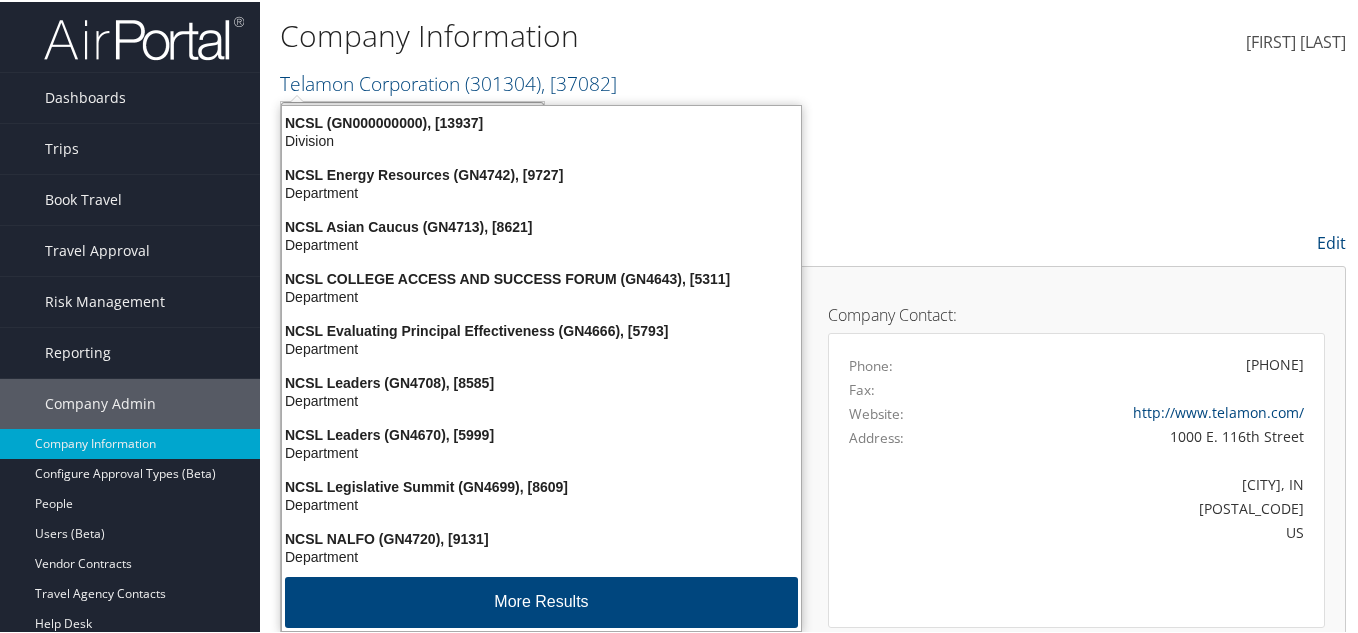 type on "NCSL" 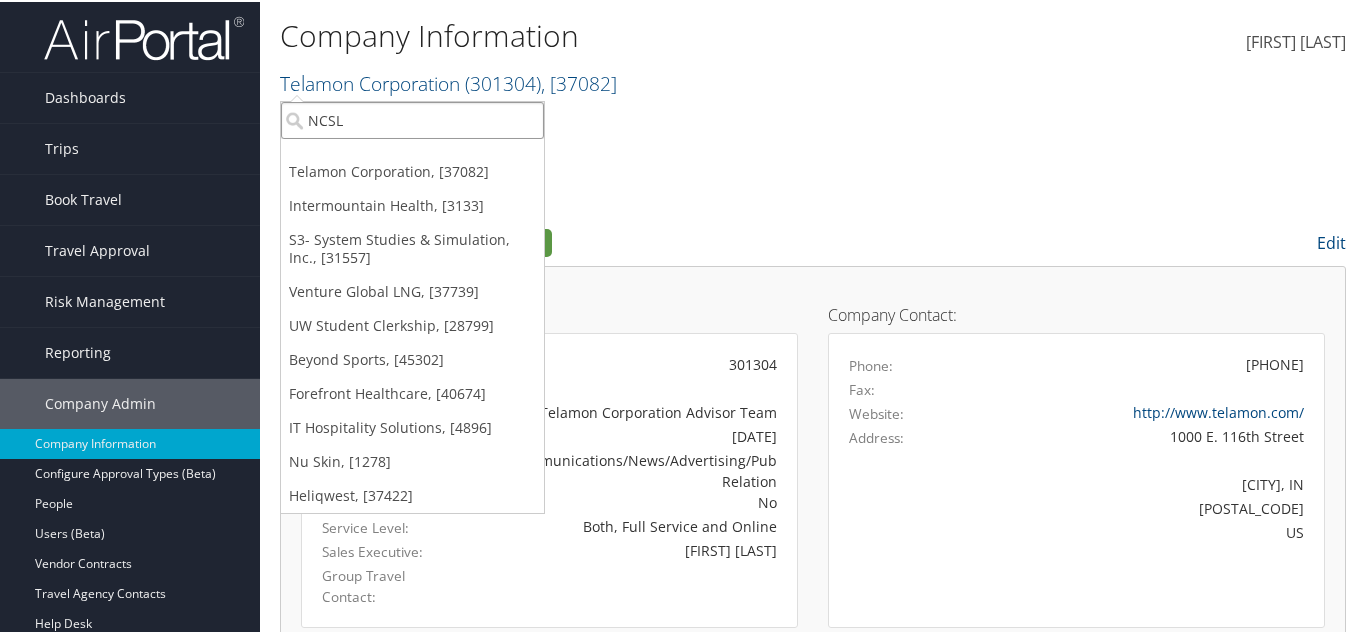 drag, startPoint x: 397, startPoint y: 116, endPoint x: 287, endPoint y: 125, distance: 110.36757 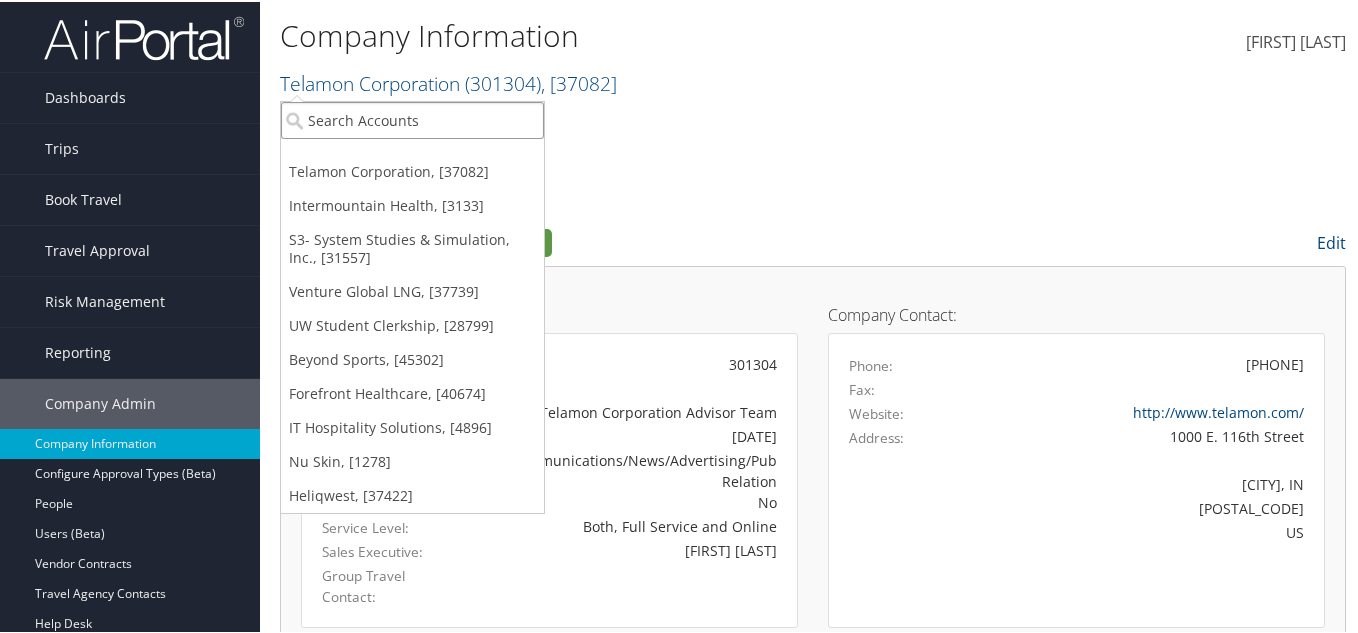 paste on "National Conference of State Legislatures" 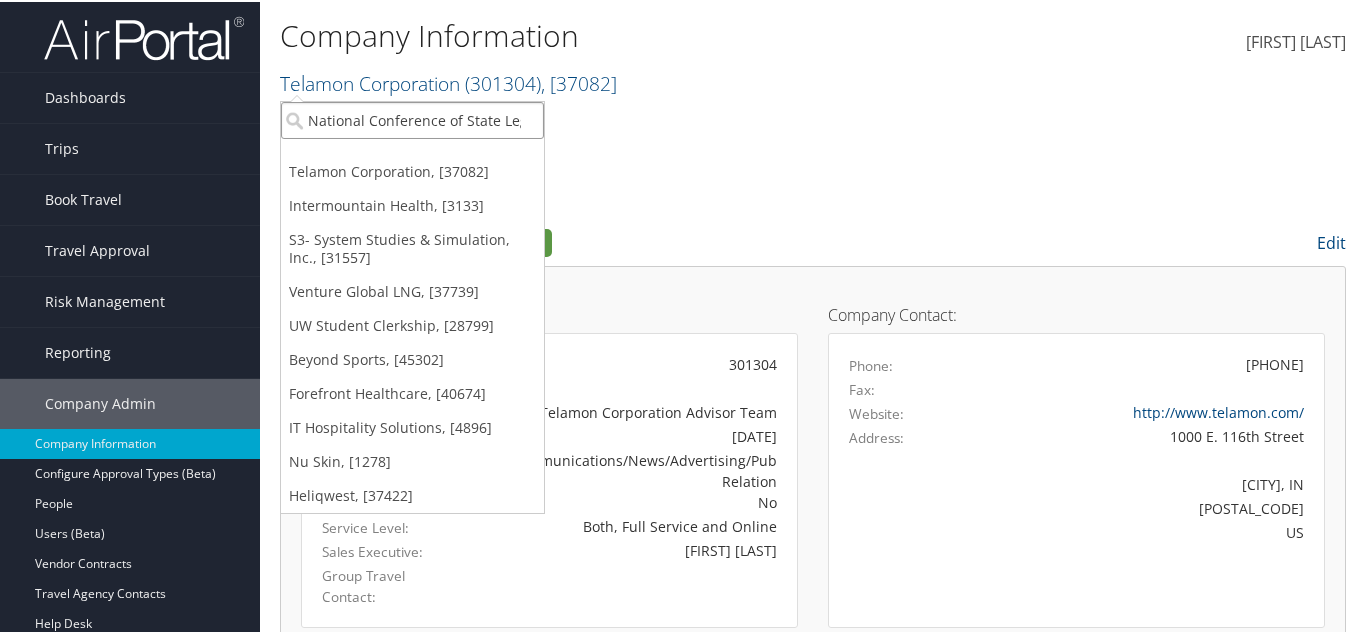 scroll, scrollTop: 0, scrollLeft: 56, axis: horizontal 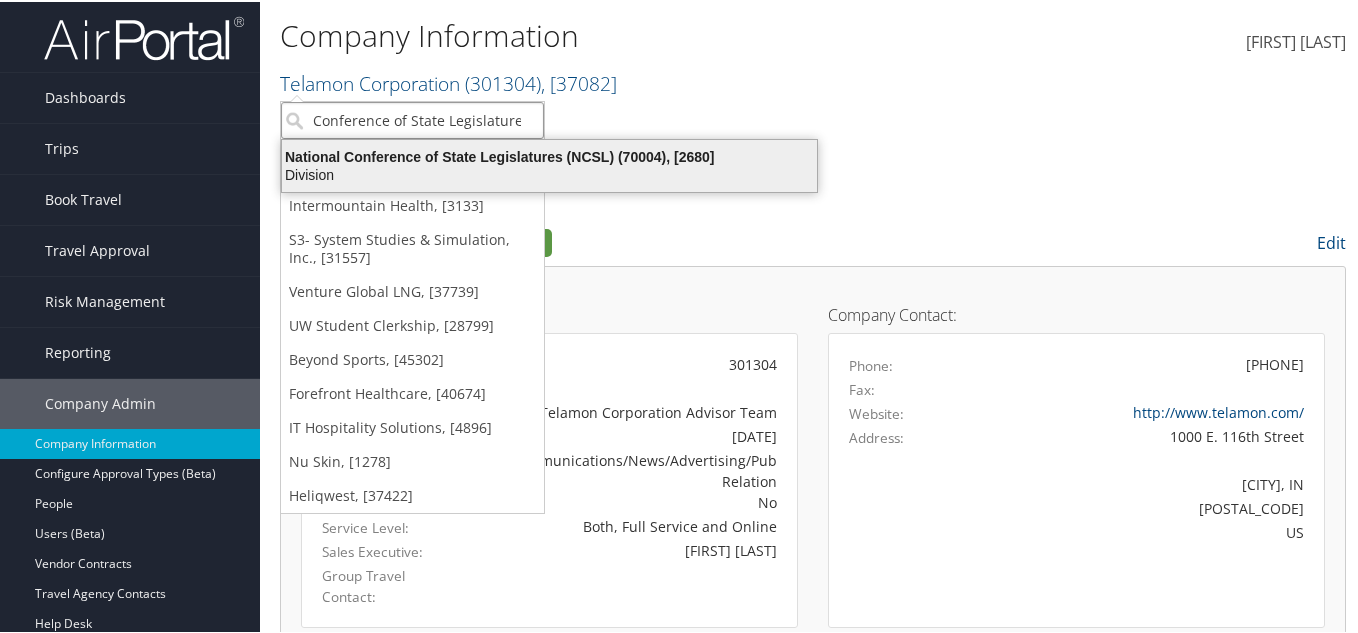 click on "National Conference of State Legislatures (NCSL) (70004), [2680]" at bounding box center (549, 155) 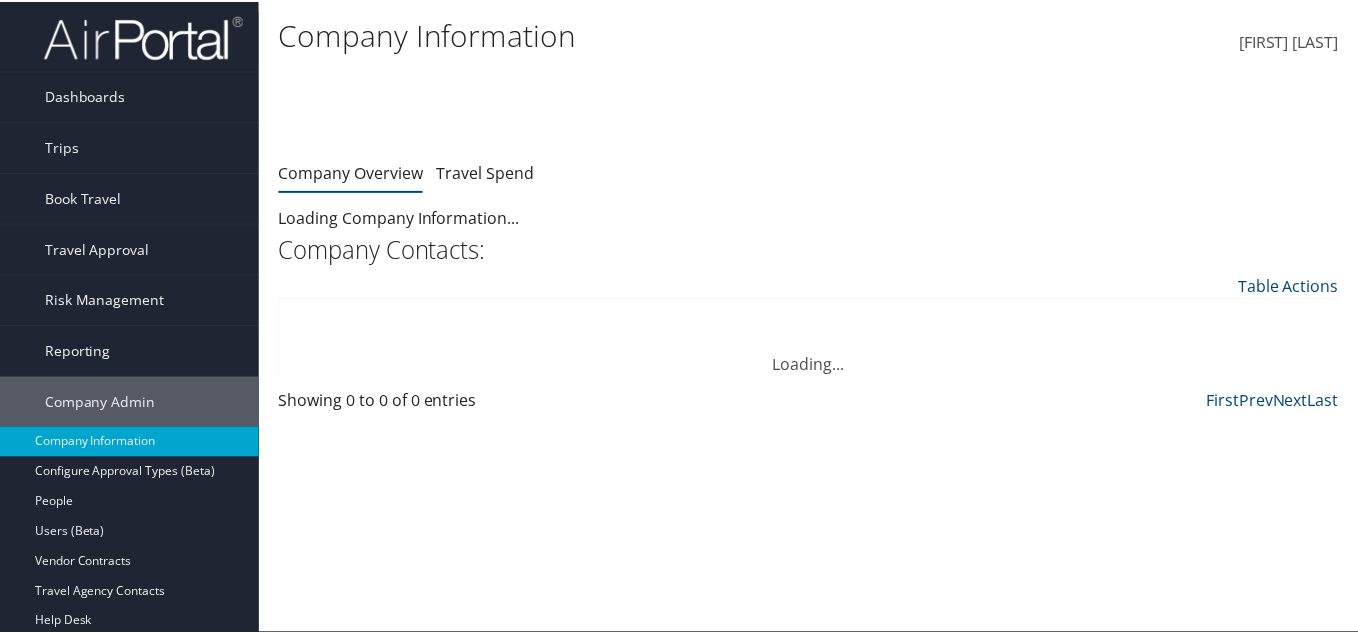scroll, scrollTop: 0, scrollLeft: 0, axis: both 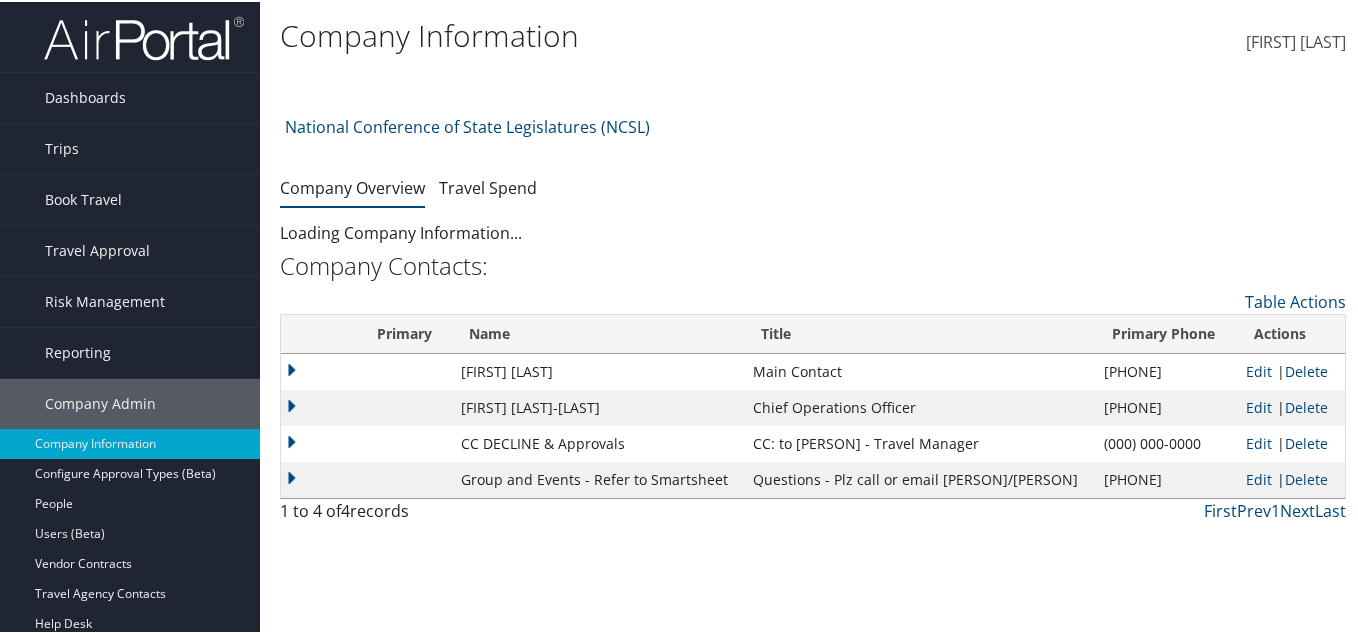 click on "[FIRST] [LAST]
[FIRST] [LAST]
My Settings
Travel Agency Contacts
Log Consulting Time
View Travel Profile
Give Feedback
Sign Out" at bounding box center [1138, 49] 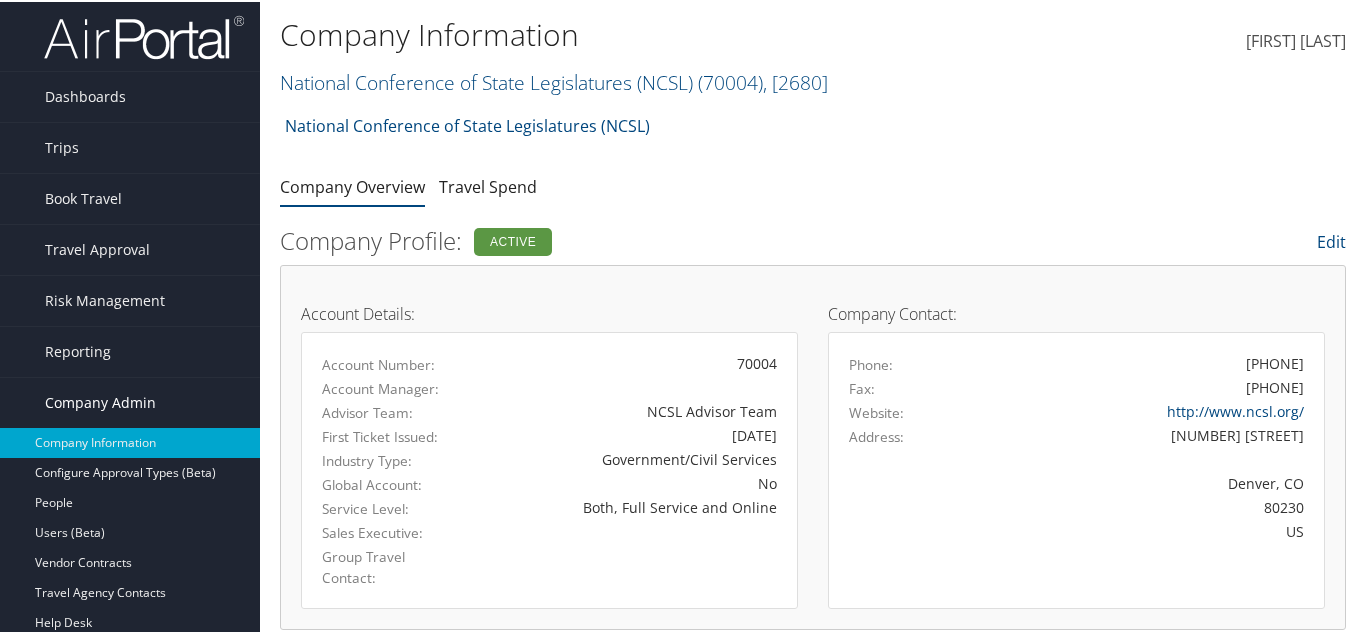 scroll, scrollTop: 0, scrollLeft: 0, axis: both 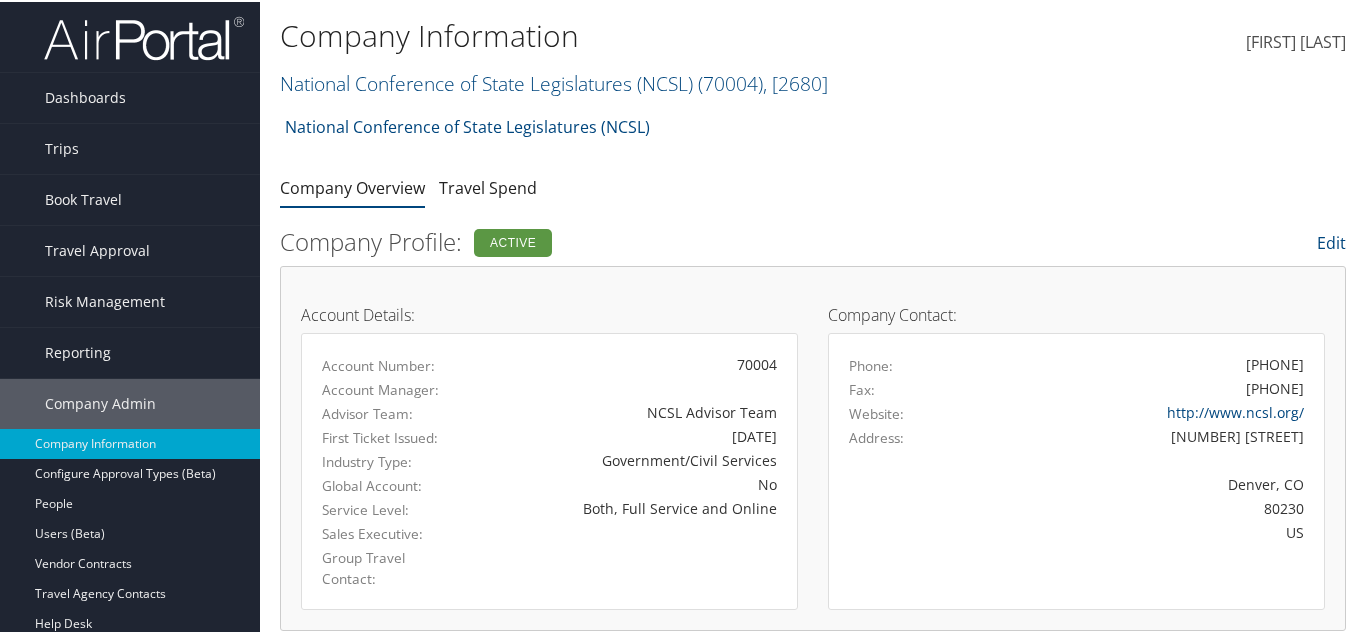 click on "National Conference of State Legislatures (NCSL)   Account Structure   National Conference of State Legislatures (NCSL)   (70004) ACTIVE     Create Child NCSL - [CITY], [STATE]   (70005) INACTIVE     Create Child NCSL - Leisure   (953000) INACTIVE     Create Child NCSL   (GN000000000) INACTIVE     Create Child NCSL - Groups   (70003) INACTIVE     Create Child ×   Create Client   New child of undefined  Name Required Type Choose a Client Type... Department Division Account Required Submit Cancel ×
Company Overview" at bounding box center [813, 1124] 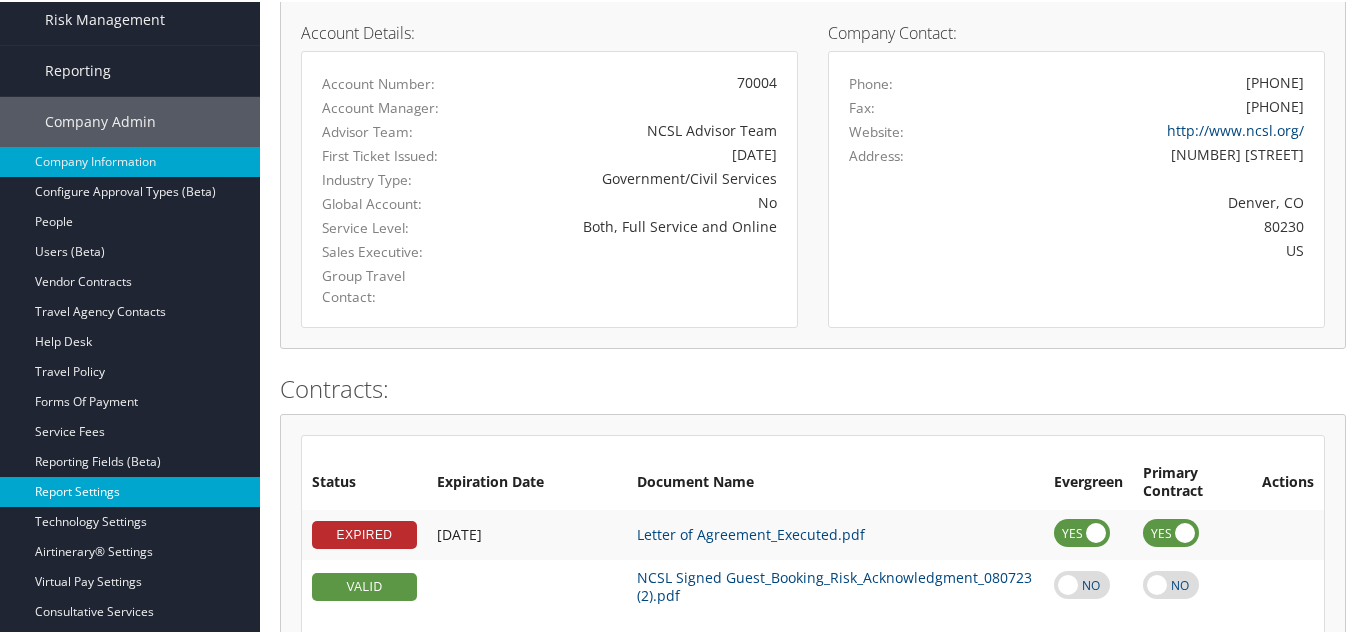 scroll, scrollTop: 300, scrollLeft: 0, axis: vertical 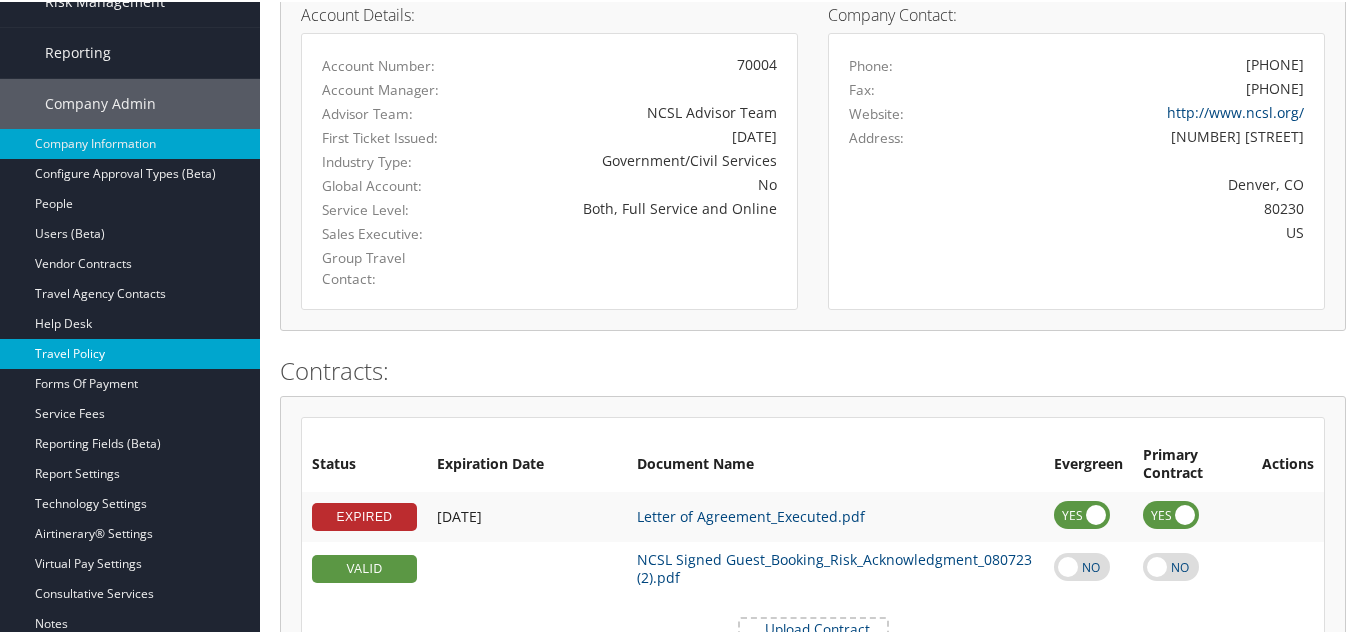 click on "Travel Policy" at bounding box center (130, 352) 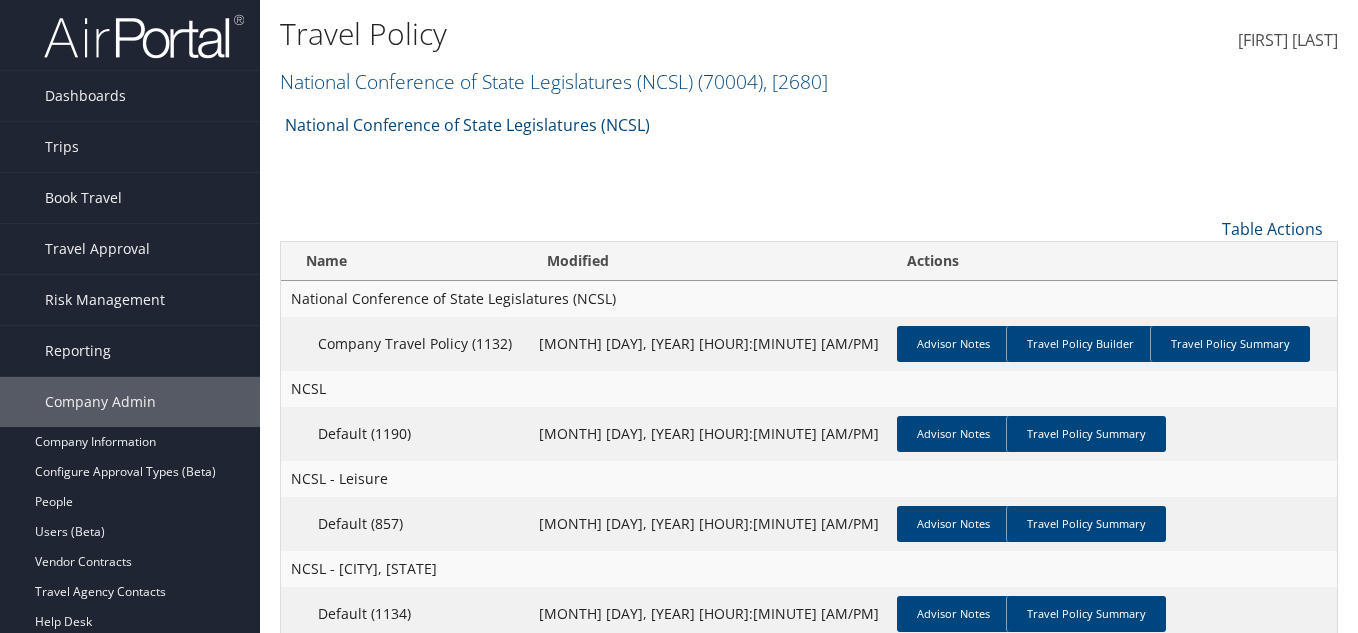 scroll, scrollTop: 0, scrollLeft: 0, axis: both 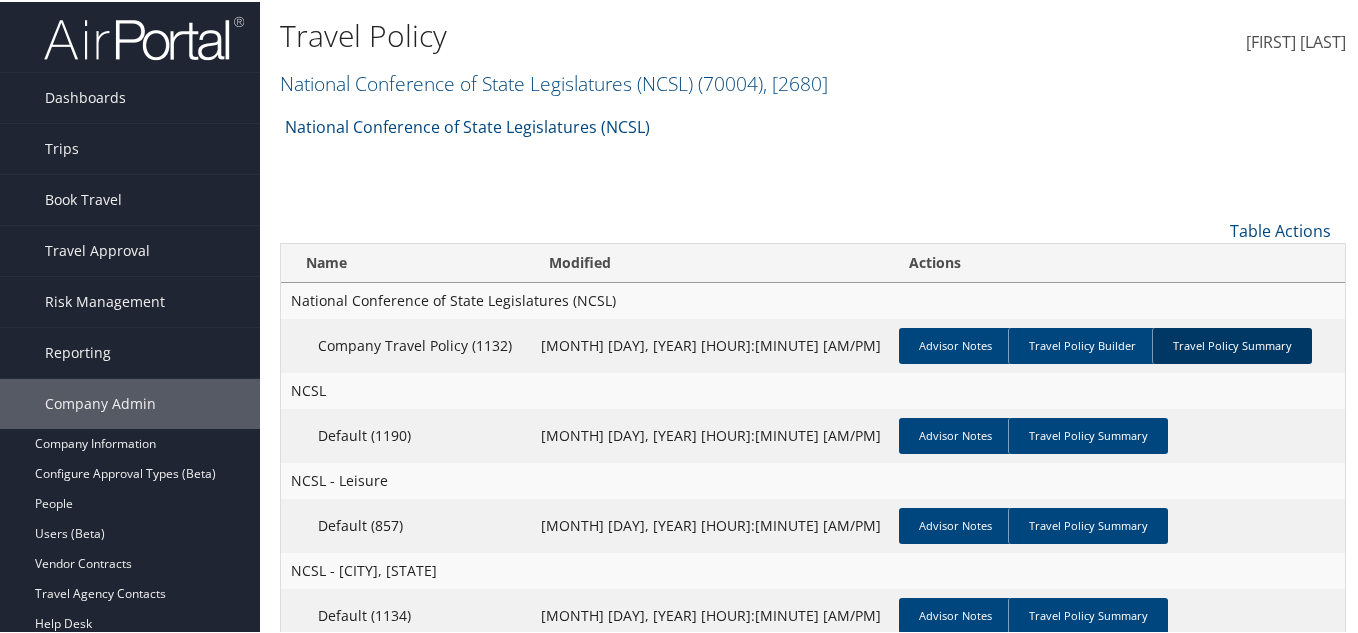 click on "Travel Policy Summary" at bounding box center (1232, 344) 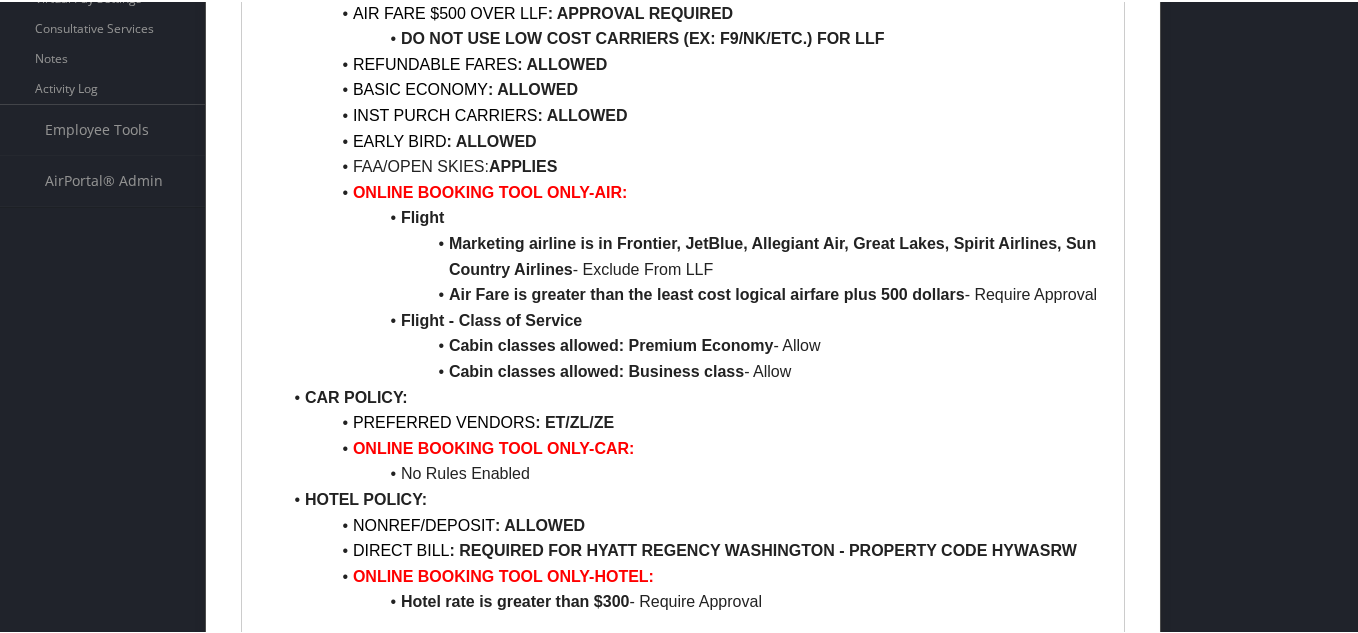 scroll, scrollTop: 900, scrollLeft: 0, axis: vertical 